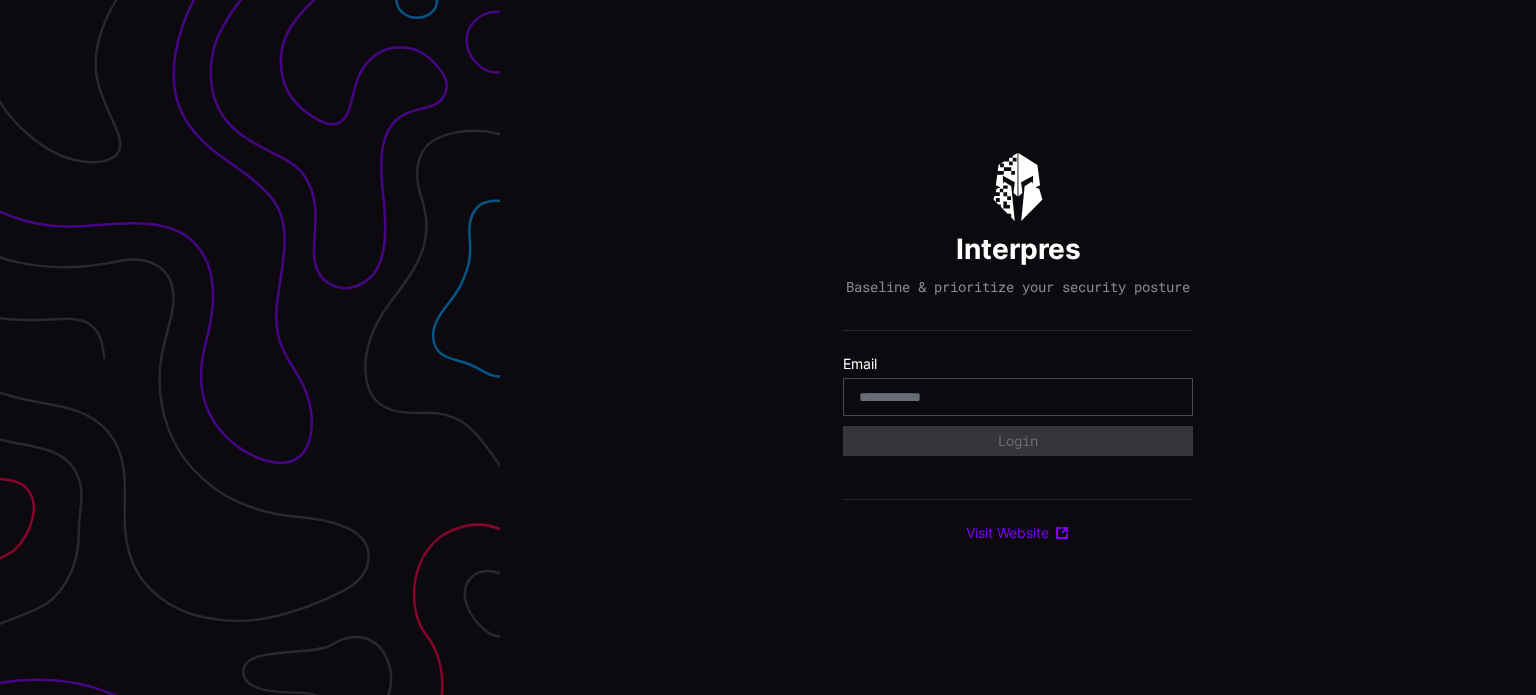 scroll, scrollTop: 0, scrollLeft: 0, axis: both 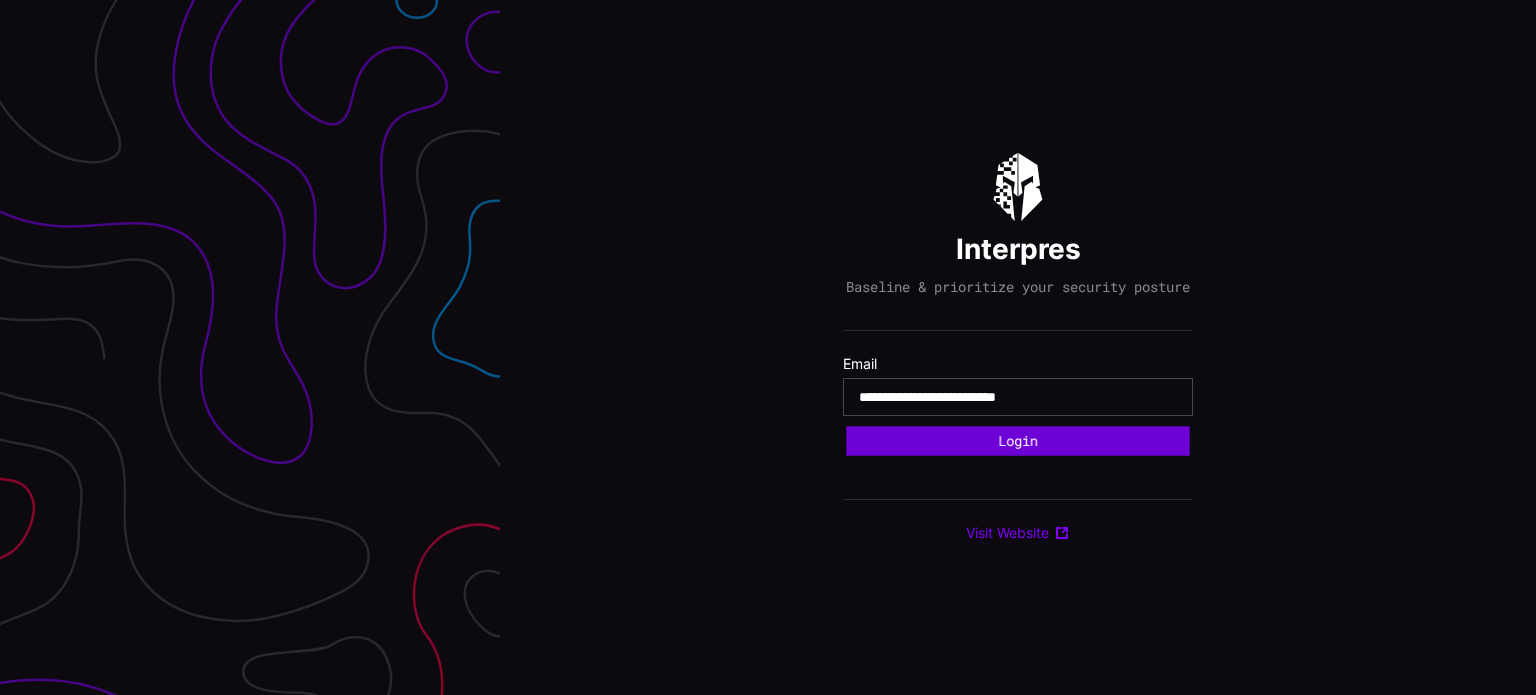 click on "Login" at bounding box center (1017, 441) 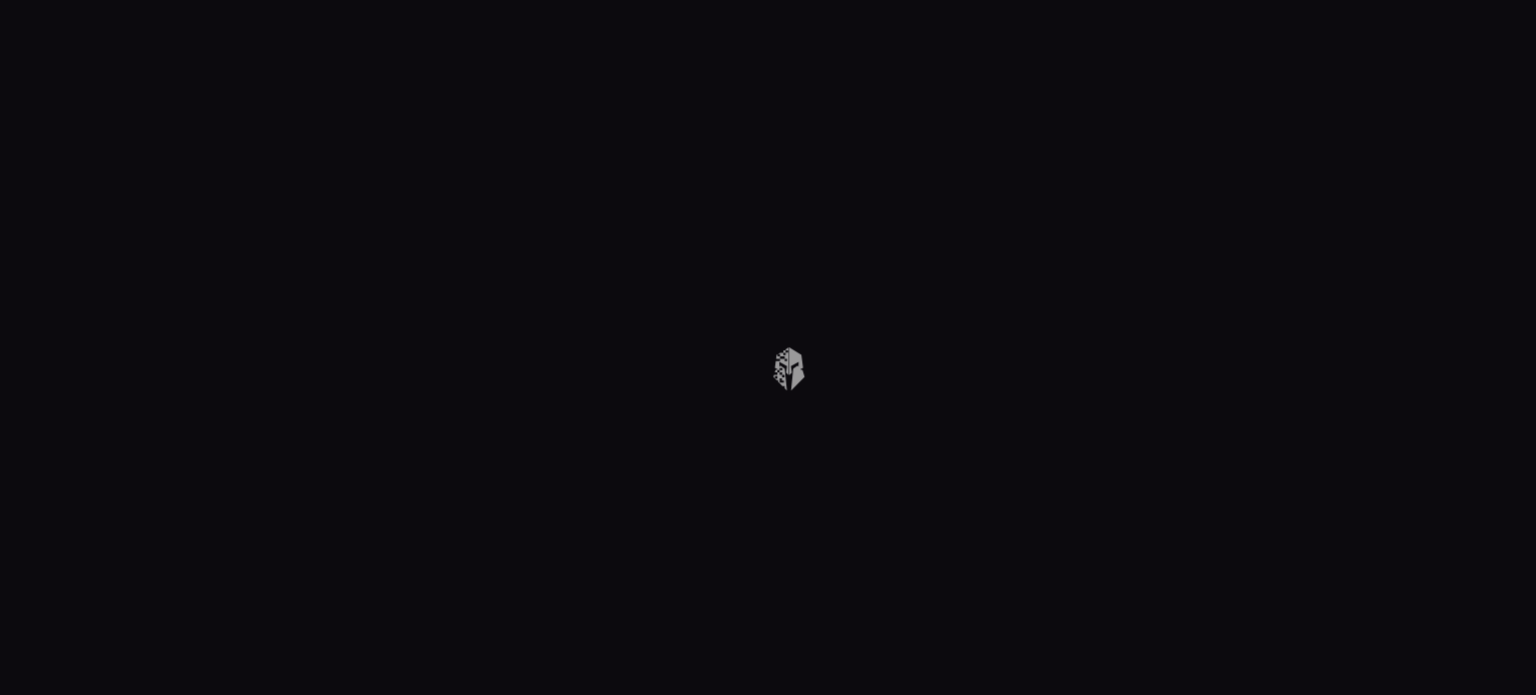 scroll, scrollTop: 0, scrollLeft: 0, axis: both 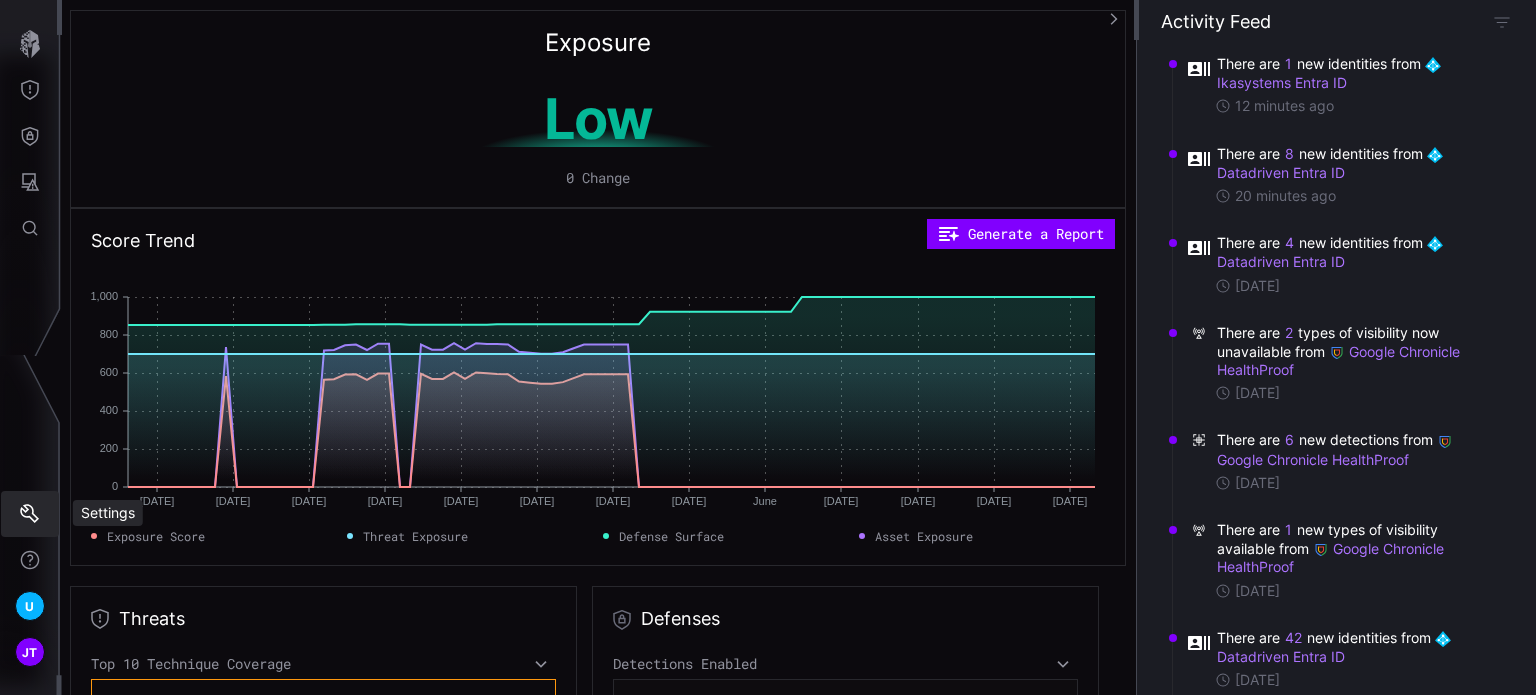 click 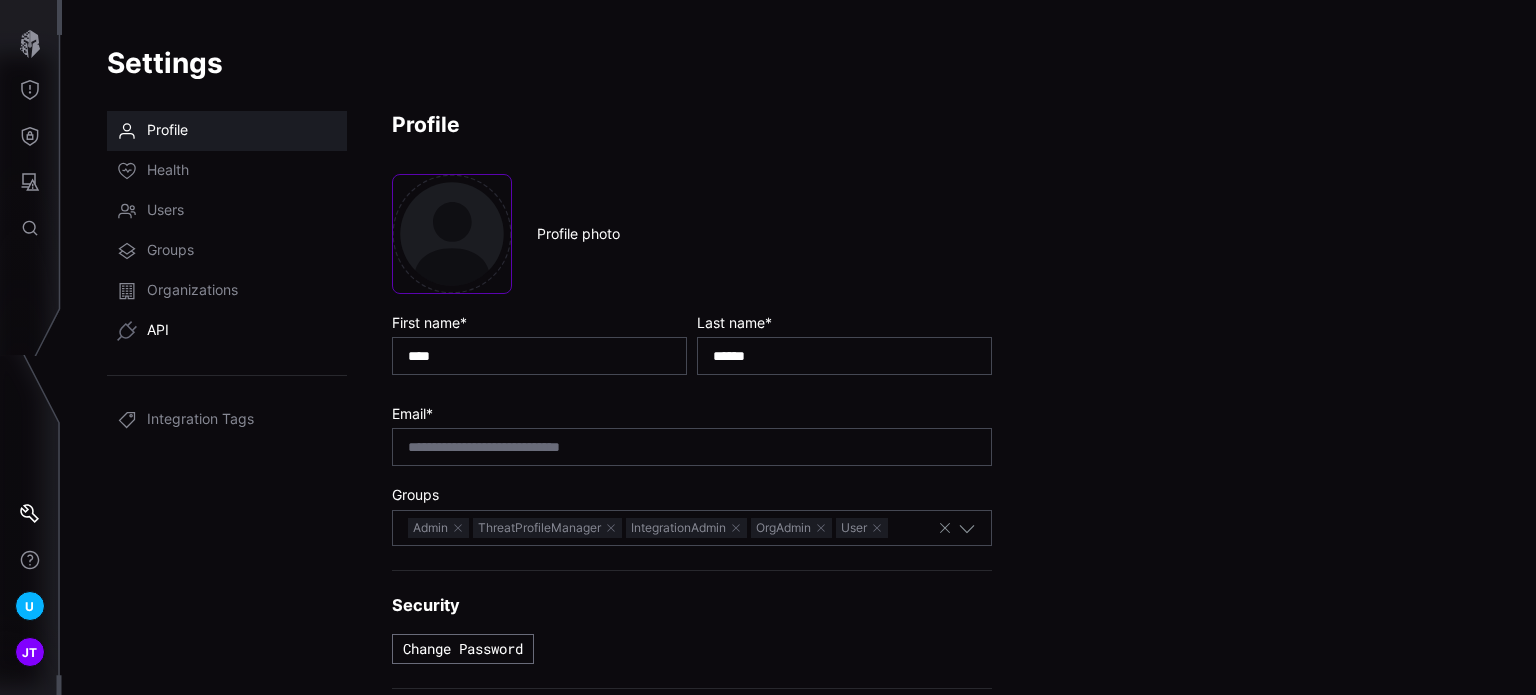 click on "API" at bounding box center (227, 331) 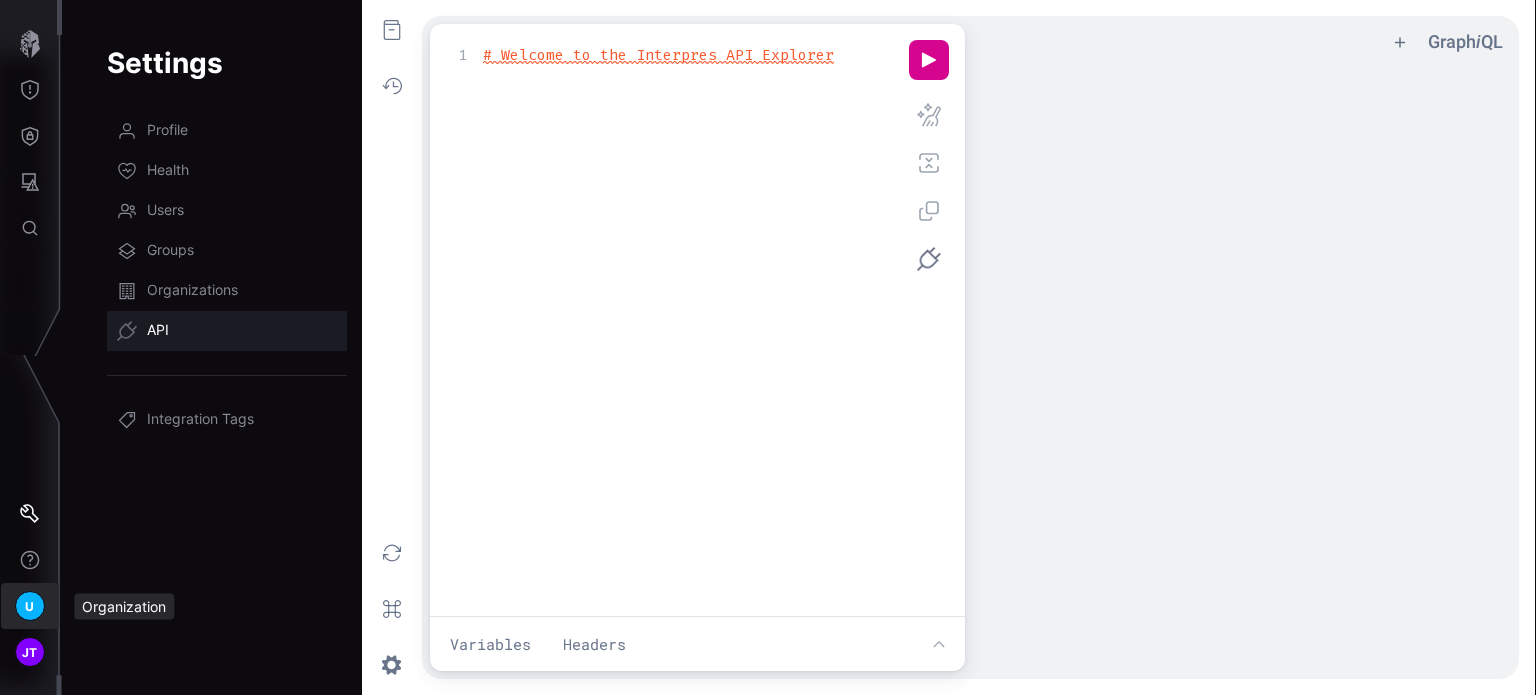 click on "U" at bounding box center (29, 606) 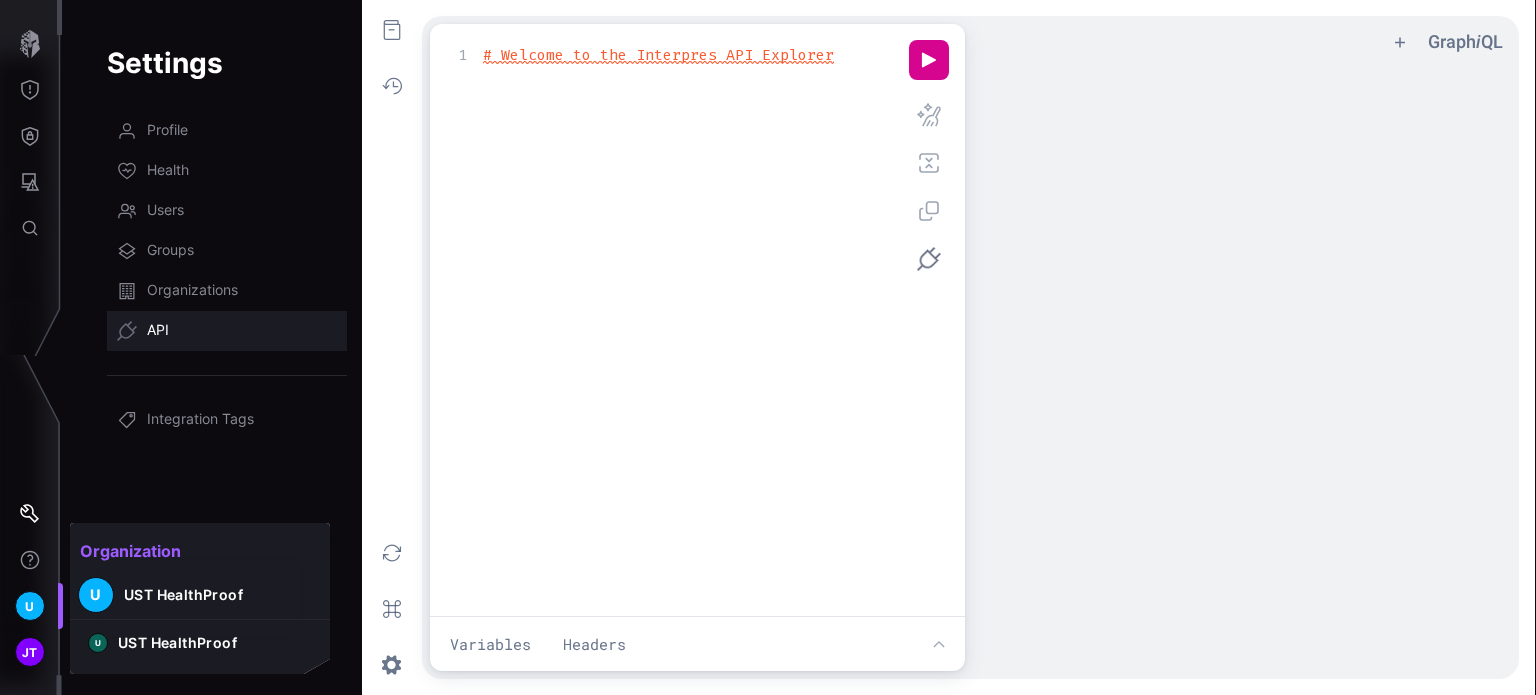 click at bounding box center (768, 347) 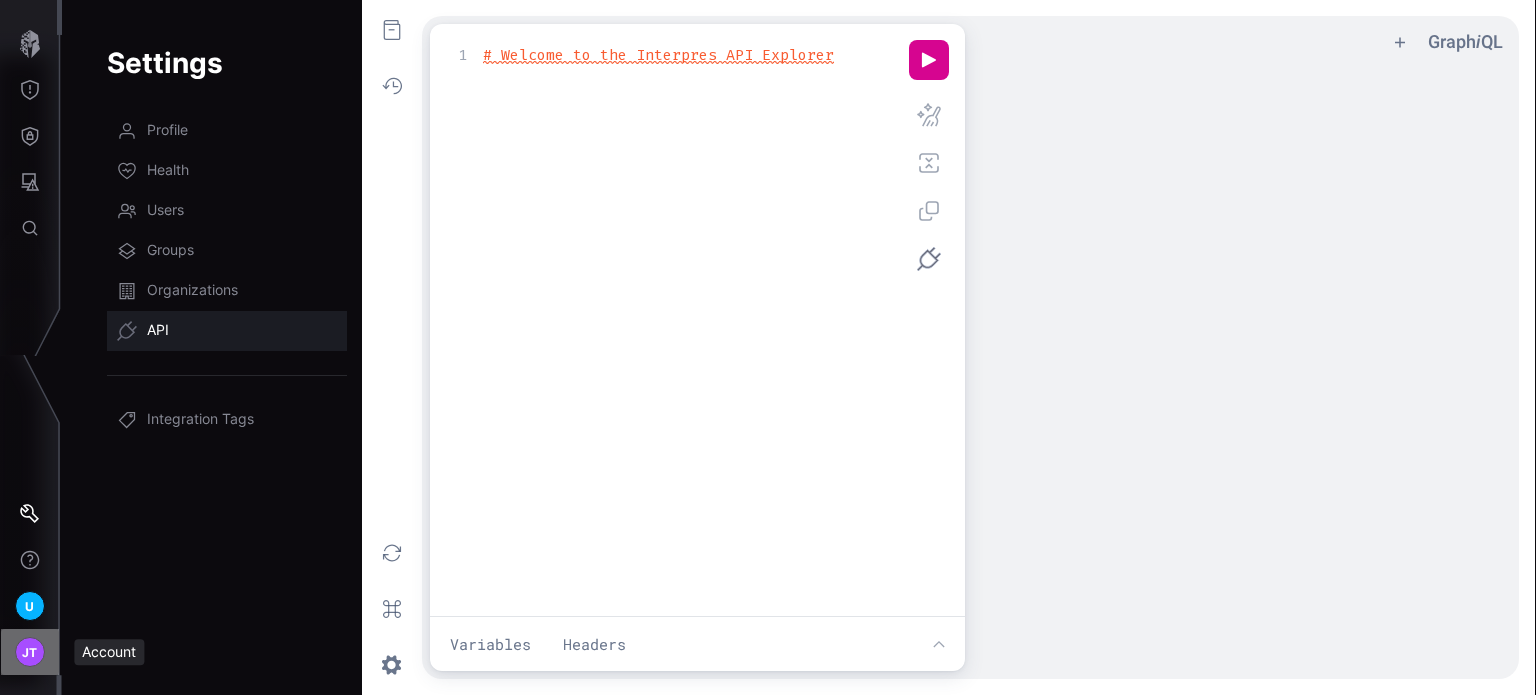 click on "JT" at bounding box center [30, 652] 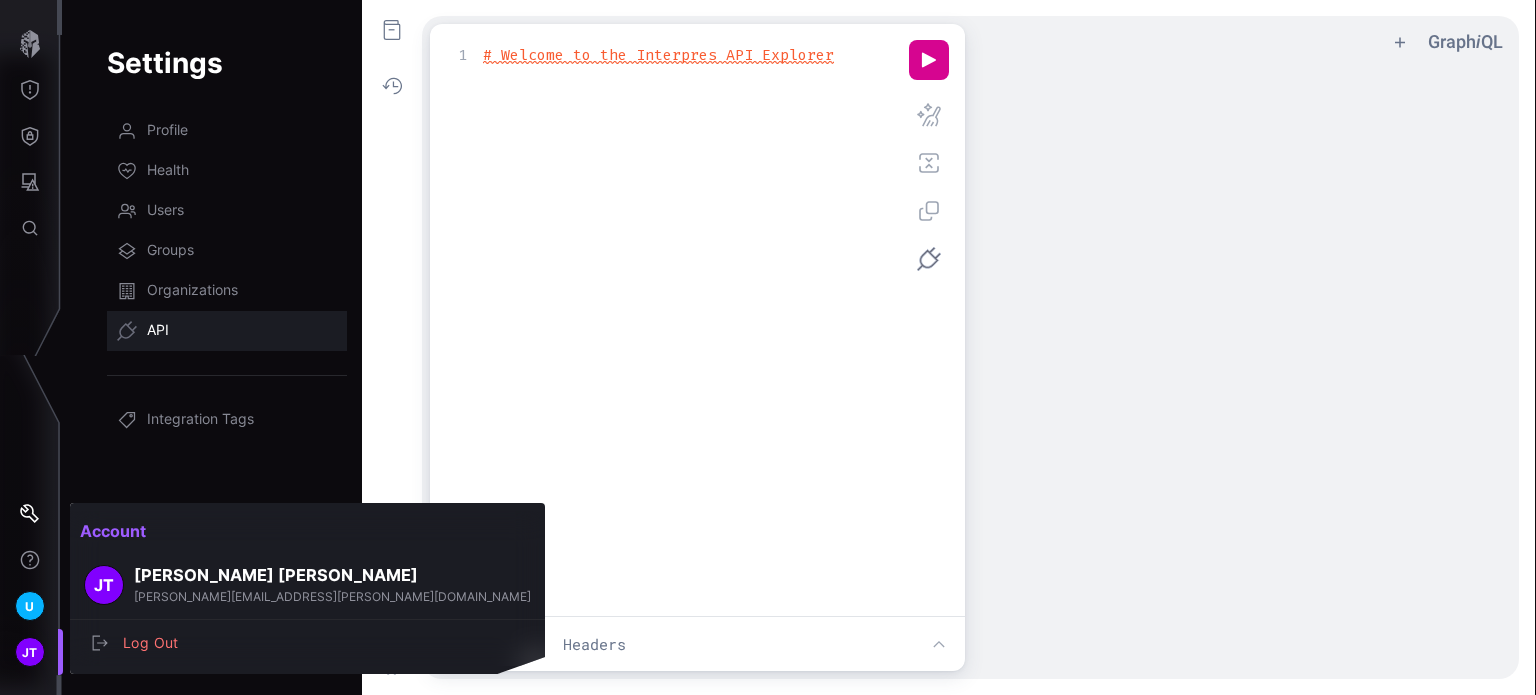 click at bounding box center (768, 347) 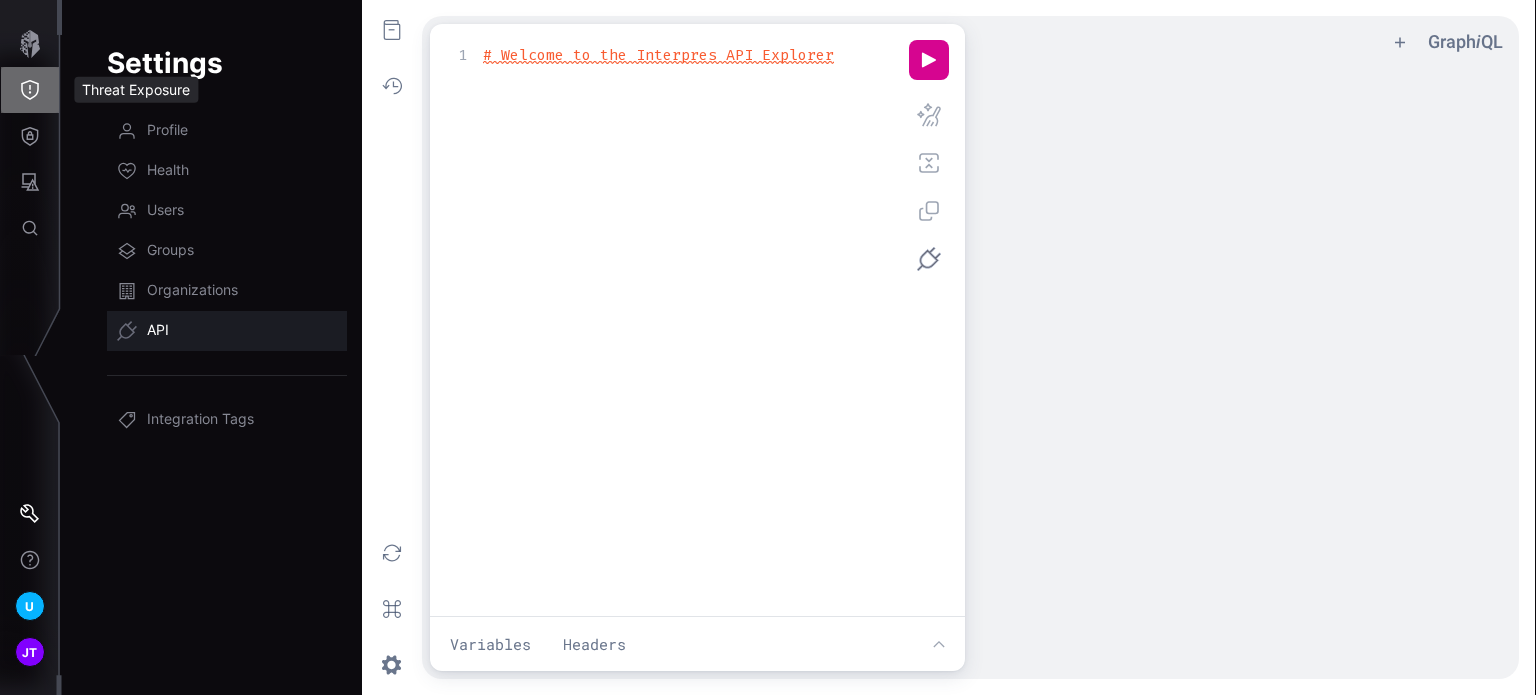 click at bounding box center [30, 90] 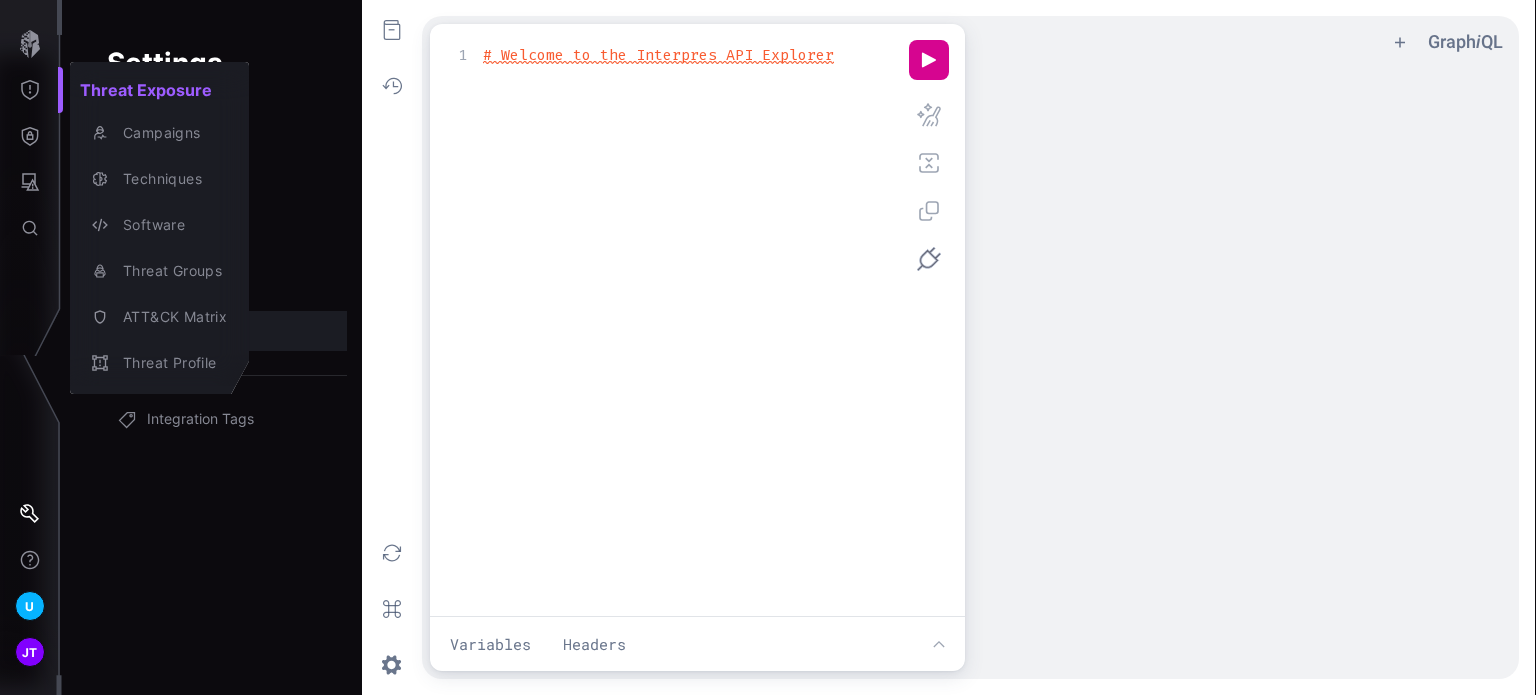 click at bounding box center [768, 347] 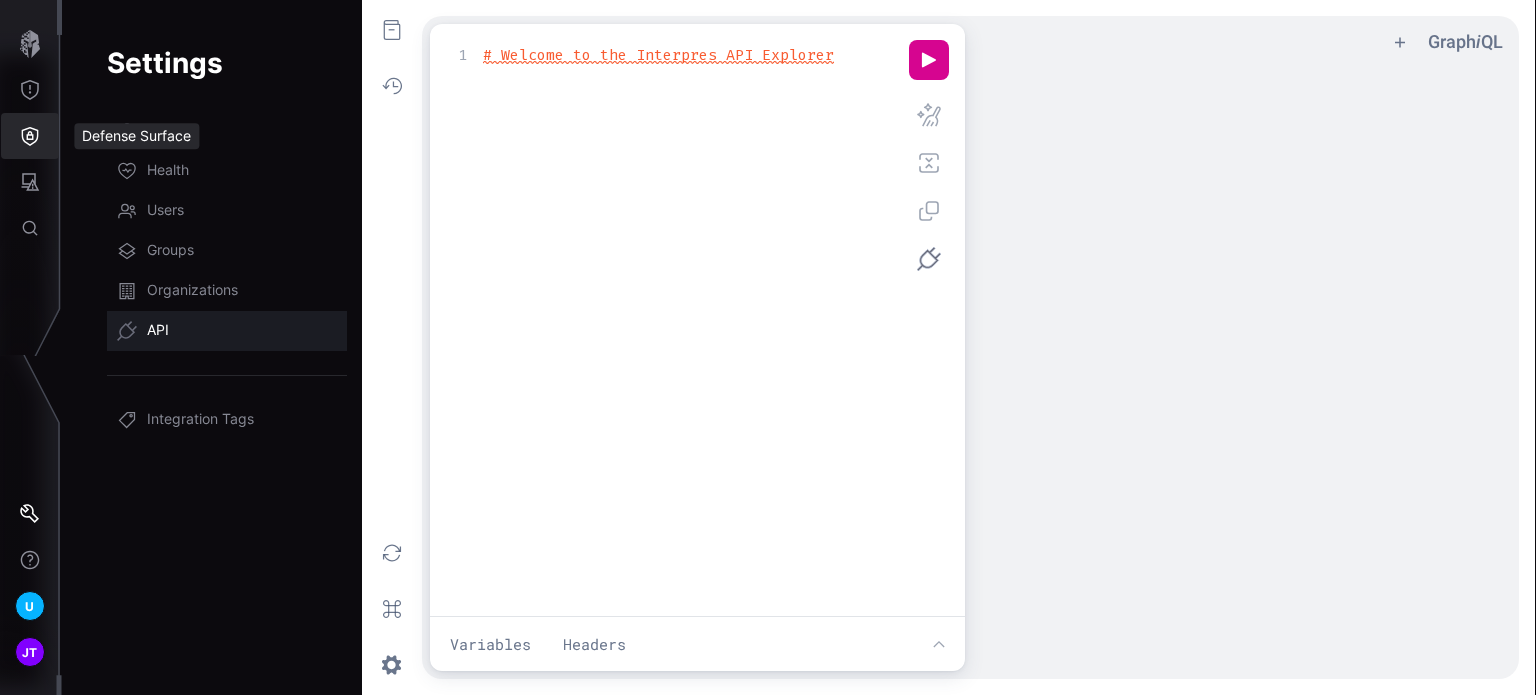 click 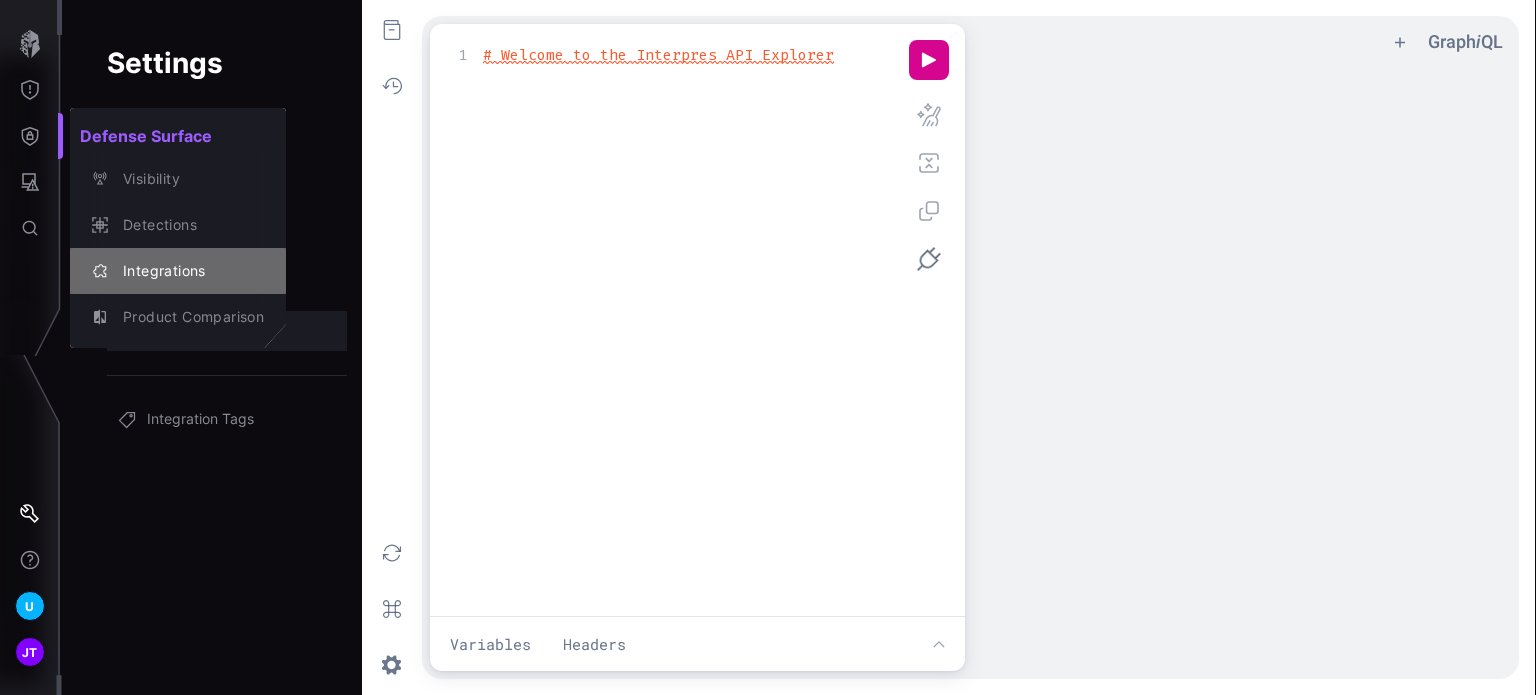 click on "Integrations" at bounding box center [188, 271] 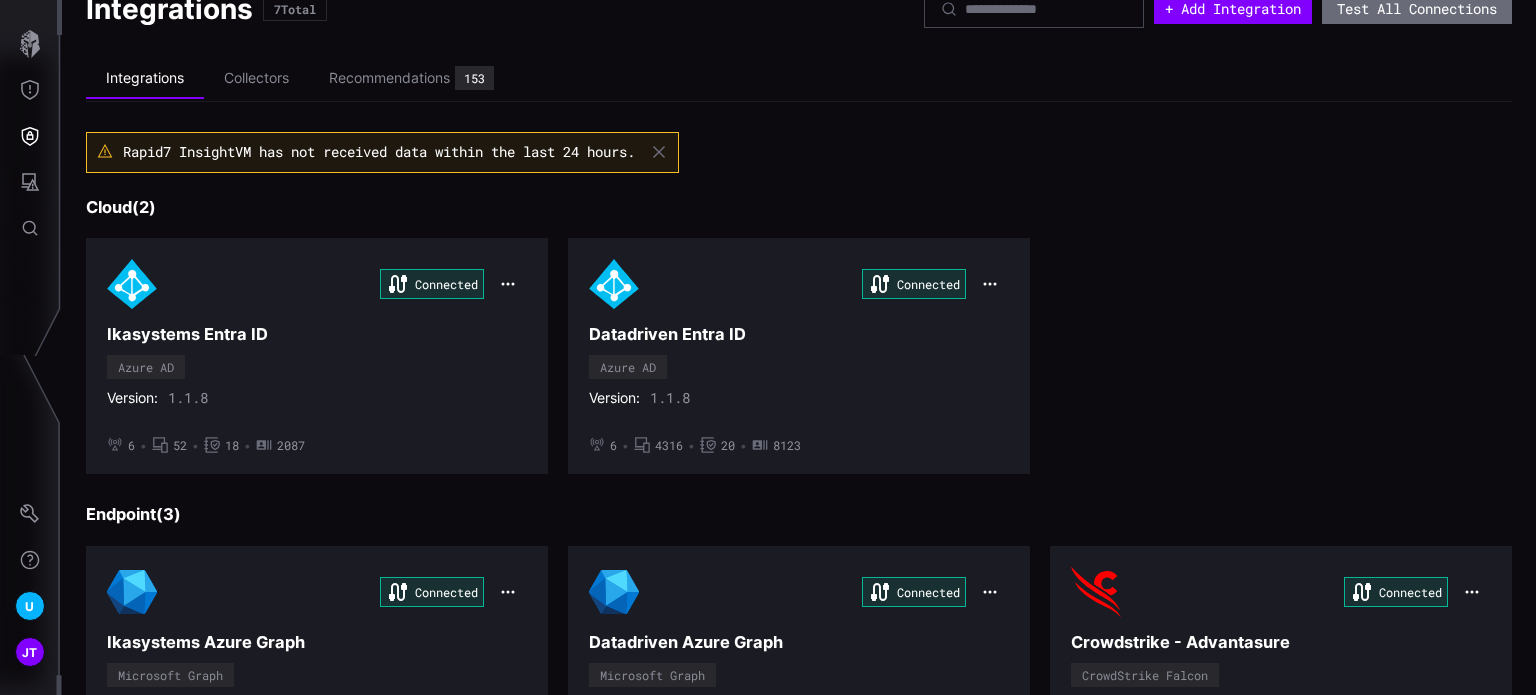 scroll, scrollTop: 0, scrollLeft: 0, axis: both 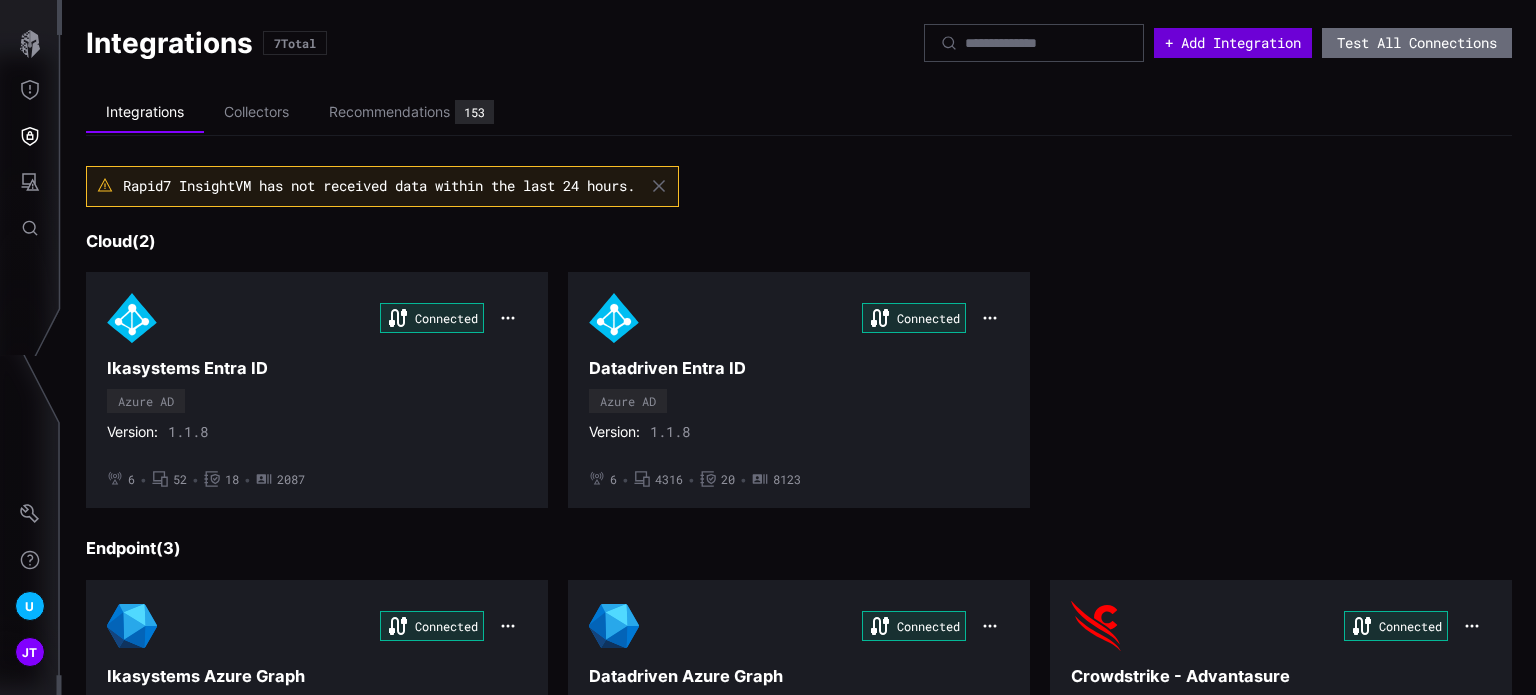 click on "+ Add Integration" at bounding box center [1233, 43] 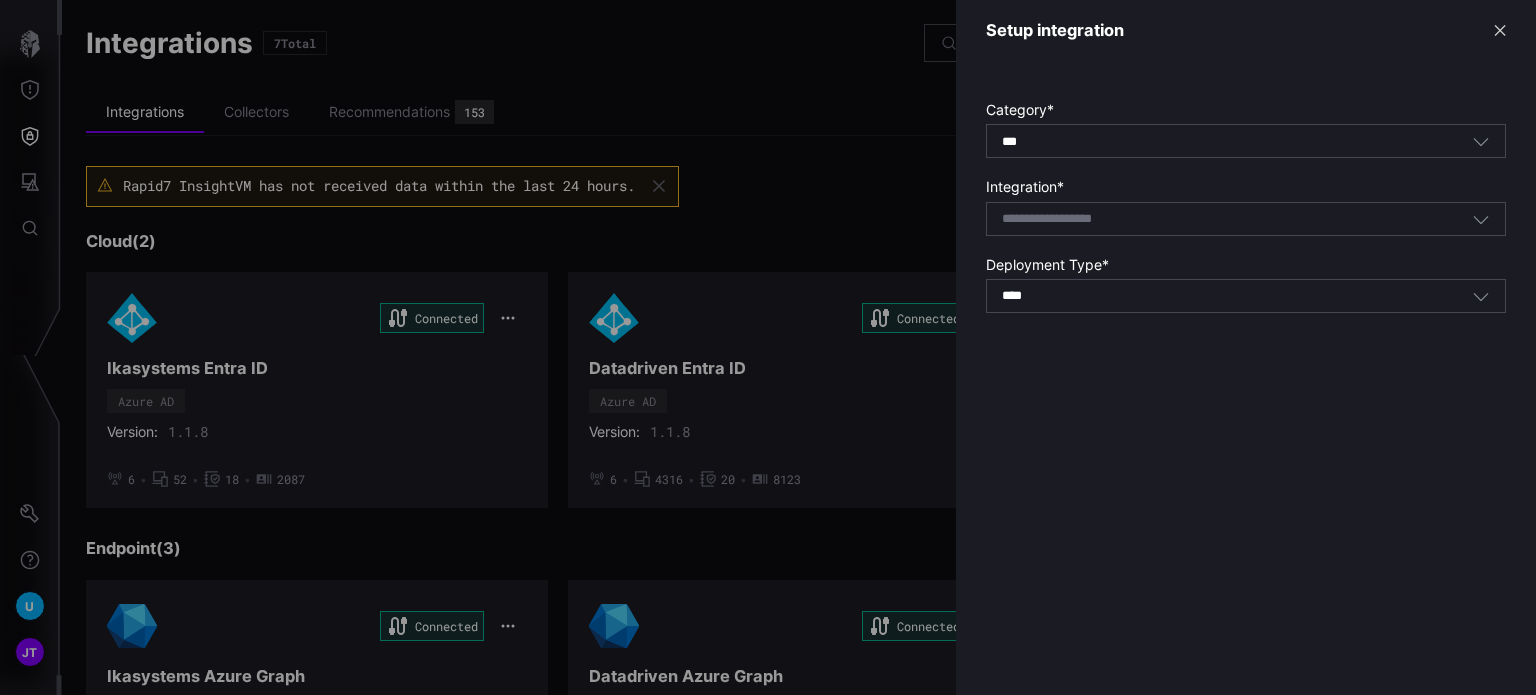 click at bounding box center (1073, 219) 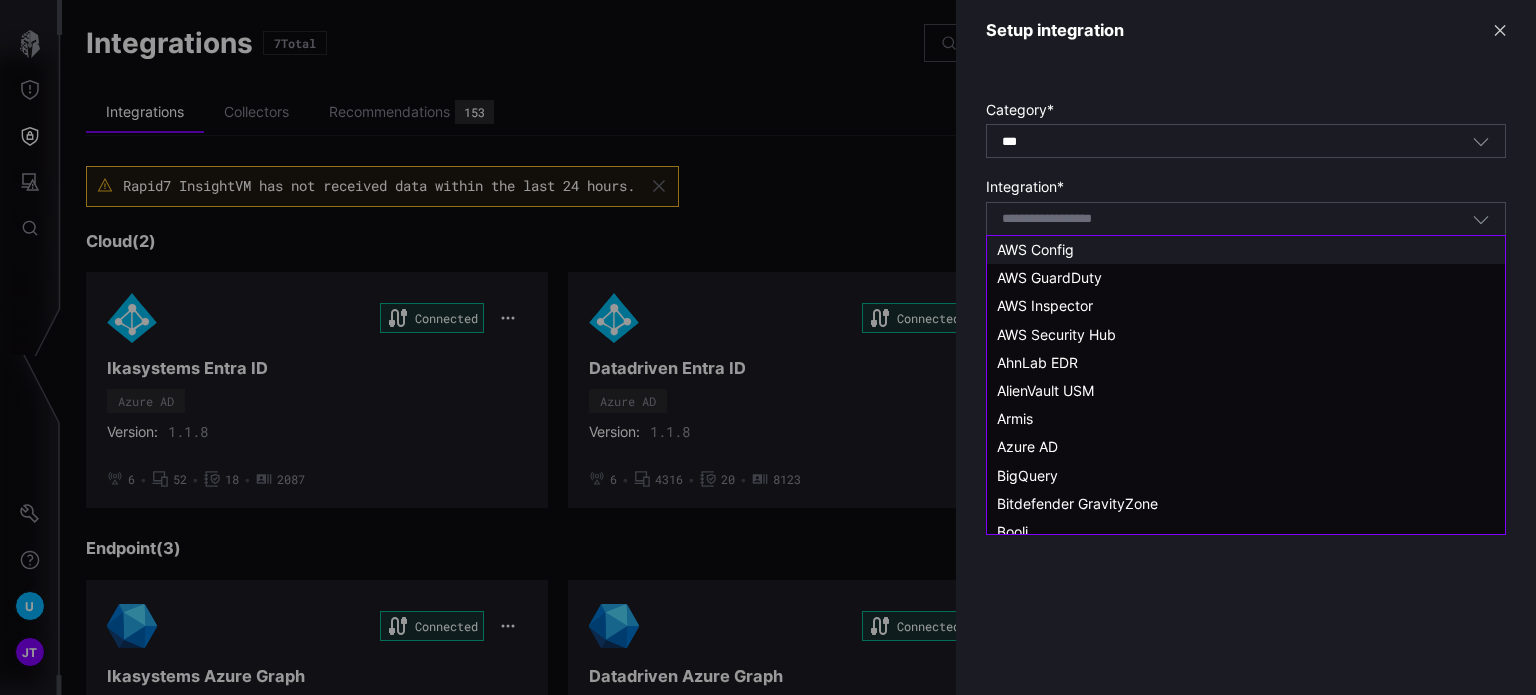 click on "AWS Config" at bounding box center (1035, 249) 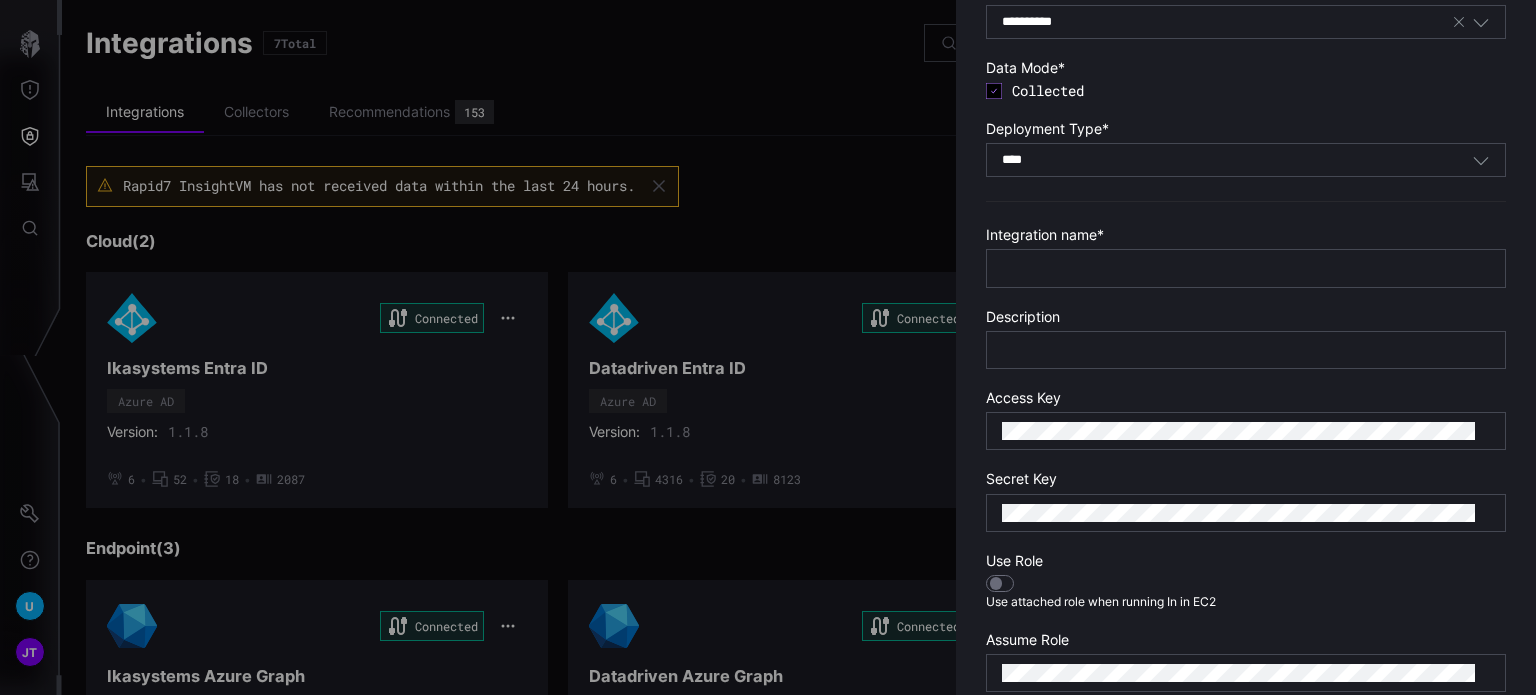 scroll, scrollTop: 200, scrollLeft: 0, axis: vertical 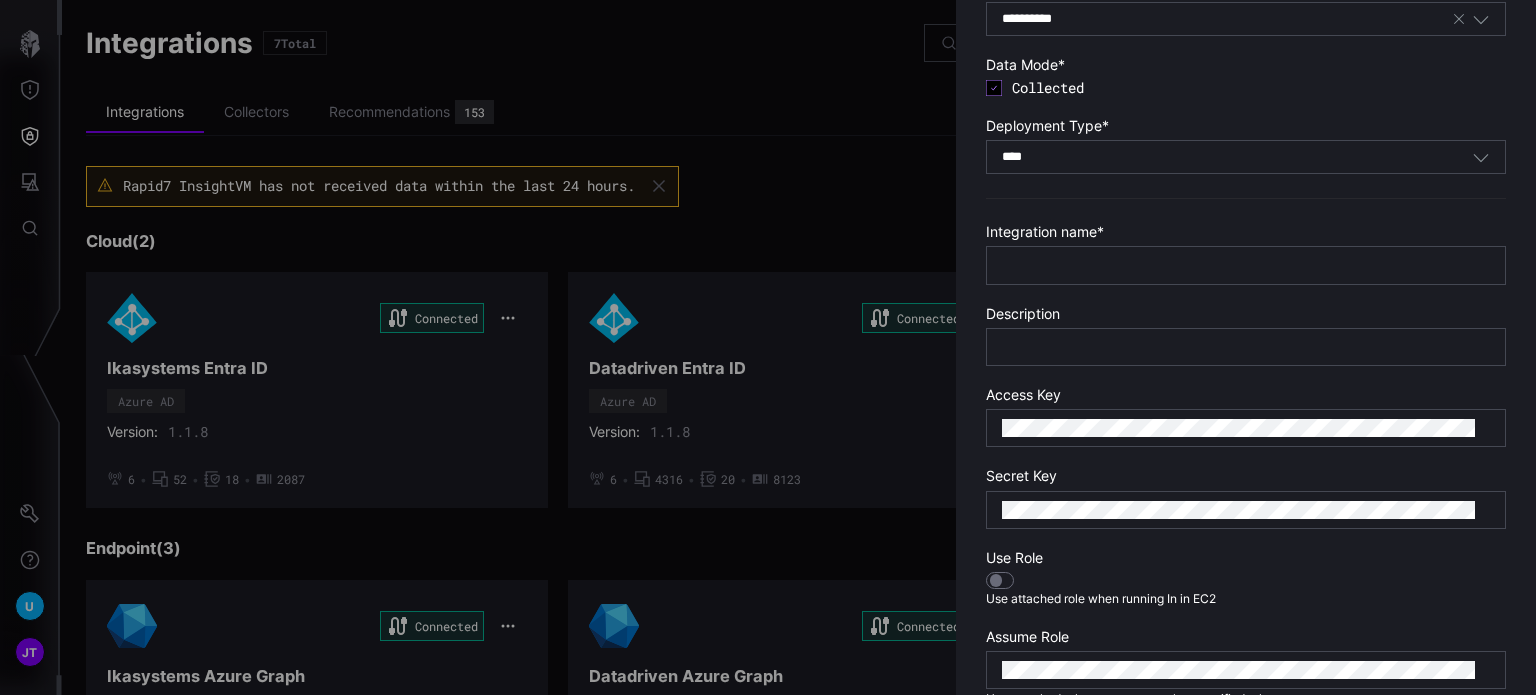 click on "**** SaaS" at bounding box center [1246, 157] 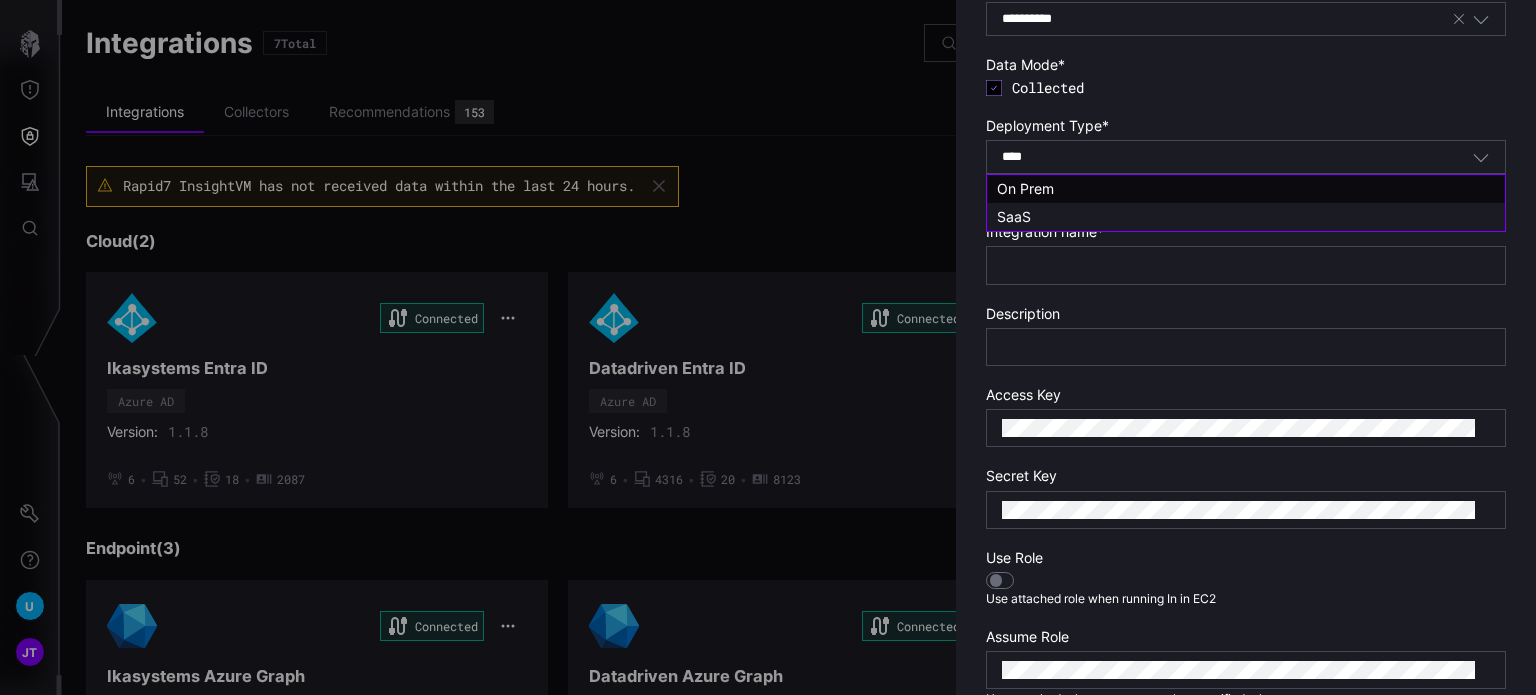 click on "**** SaaS" at bounding box center [1237, 157] 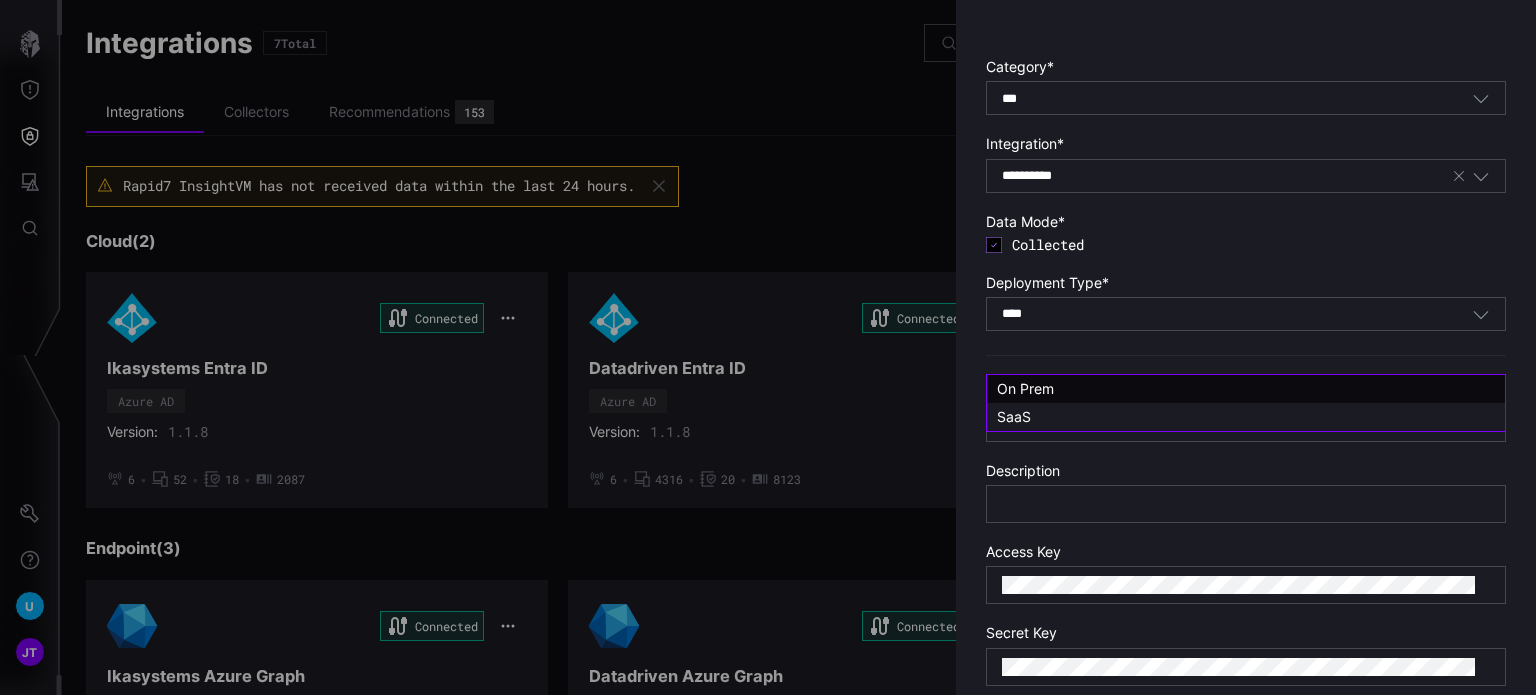 scroll, scrollTop: 0, scrollLeft: 0, axis: both 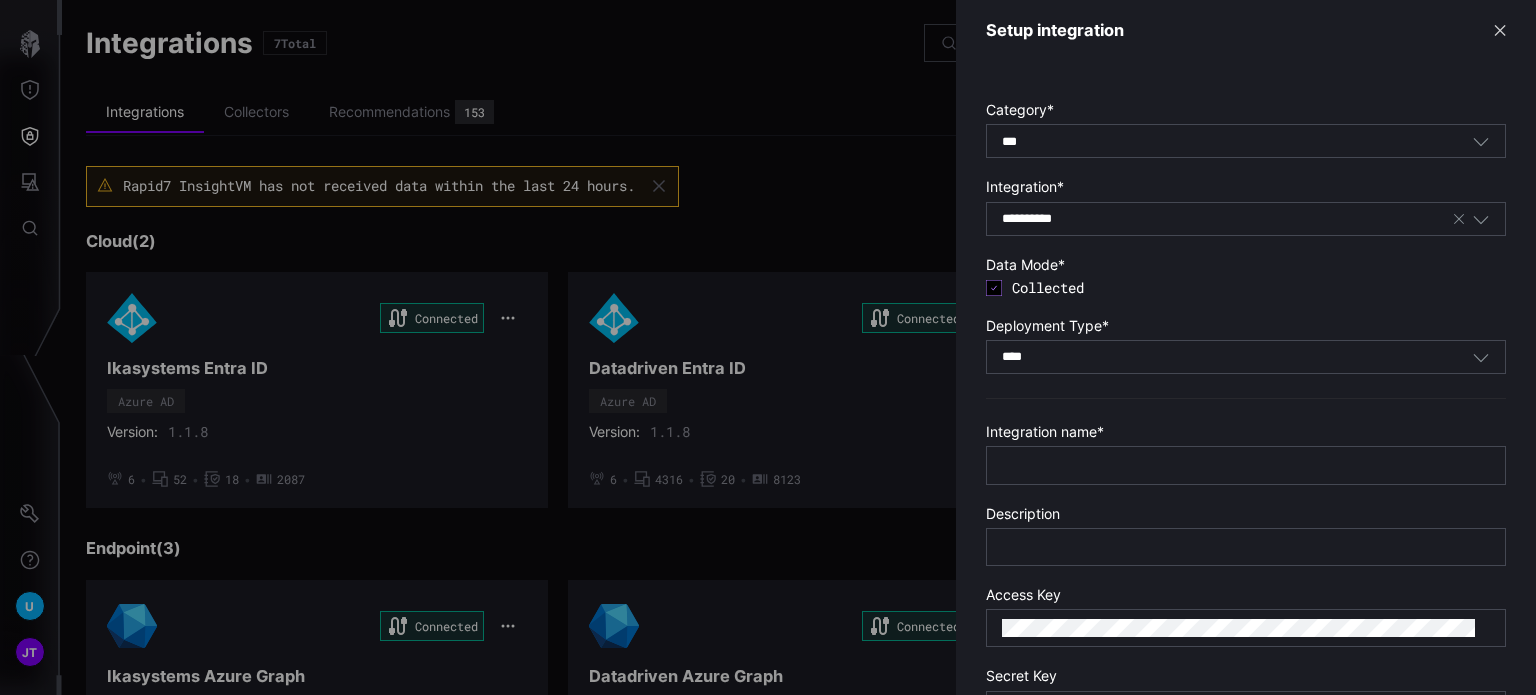 click on "*** All" at bounding box center [1237, 142] 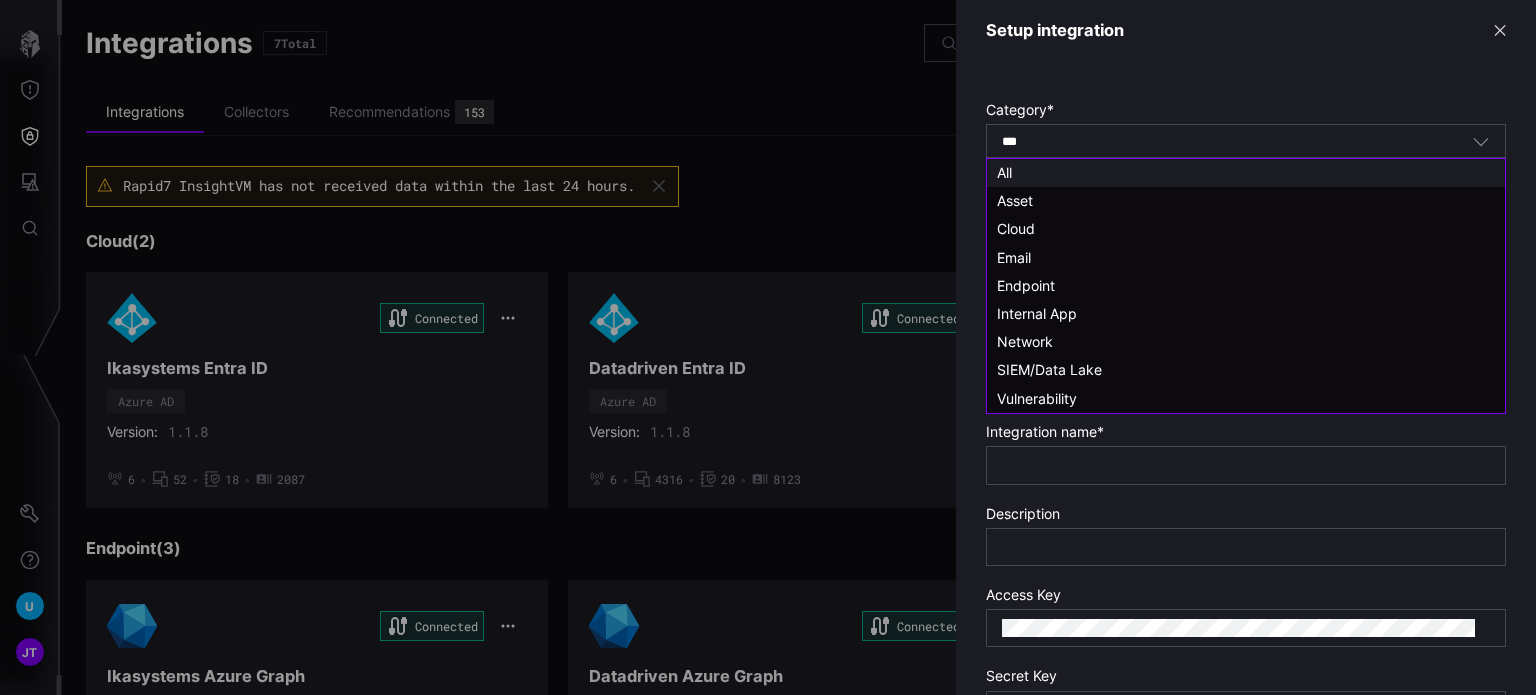 click on "*** All" at bounding box center (1237, 142) 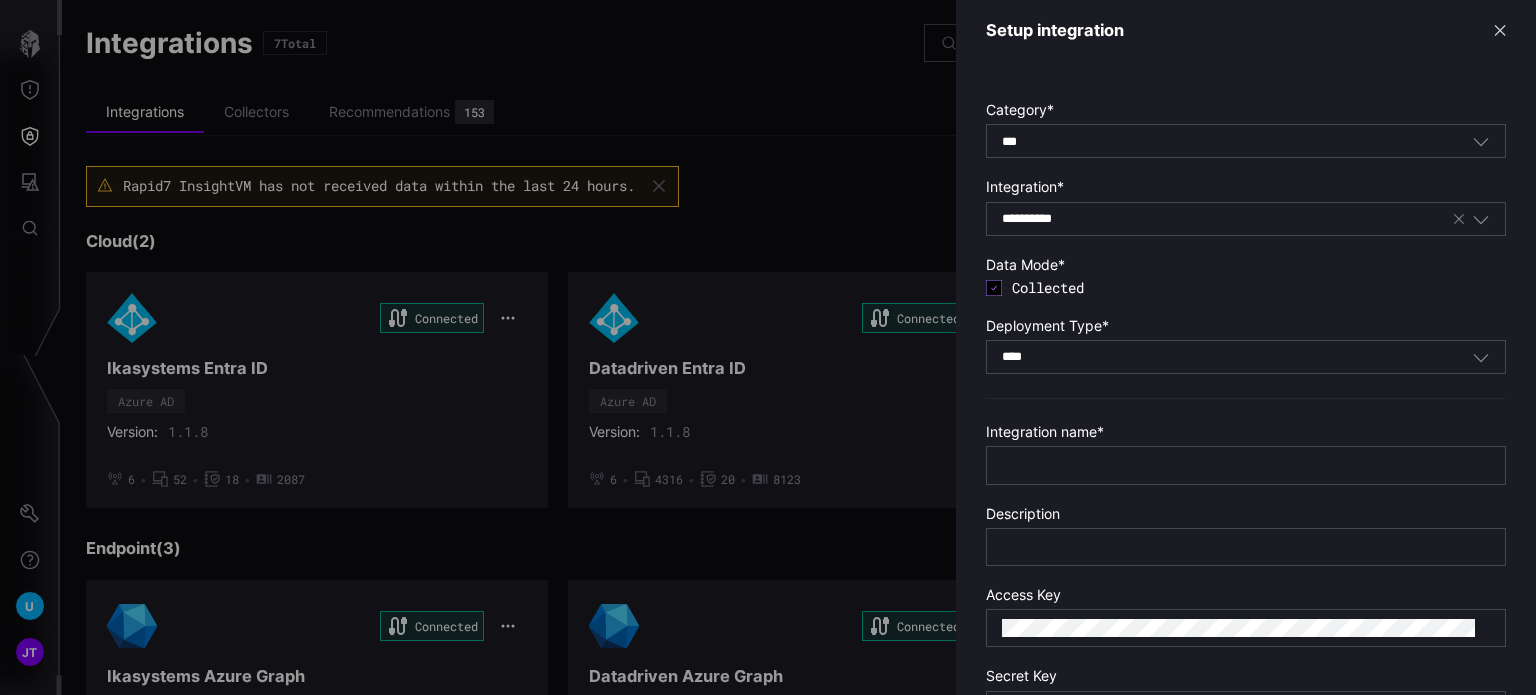 click on "**********" at bounding box center [1246, 616] 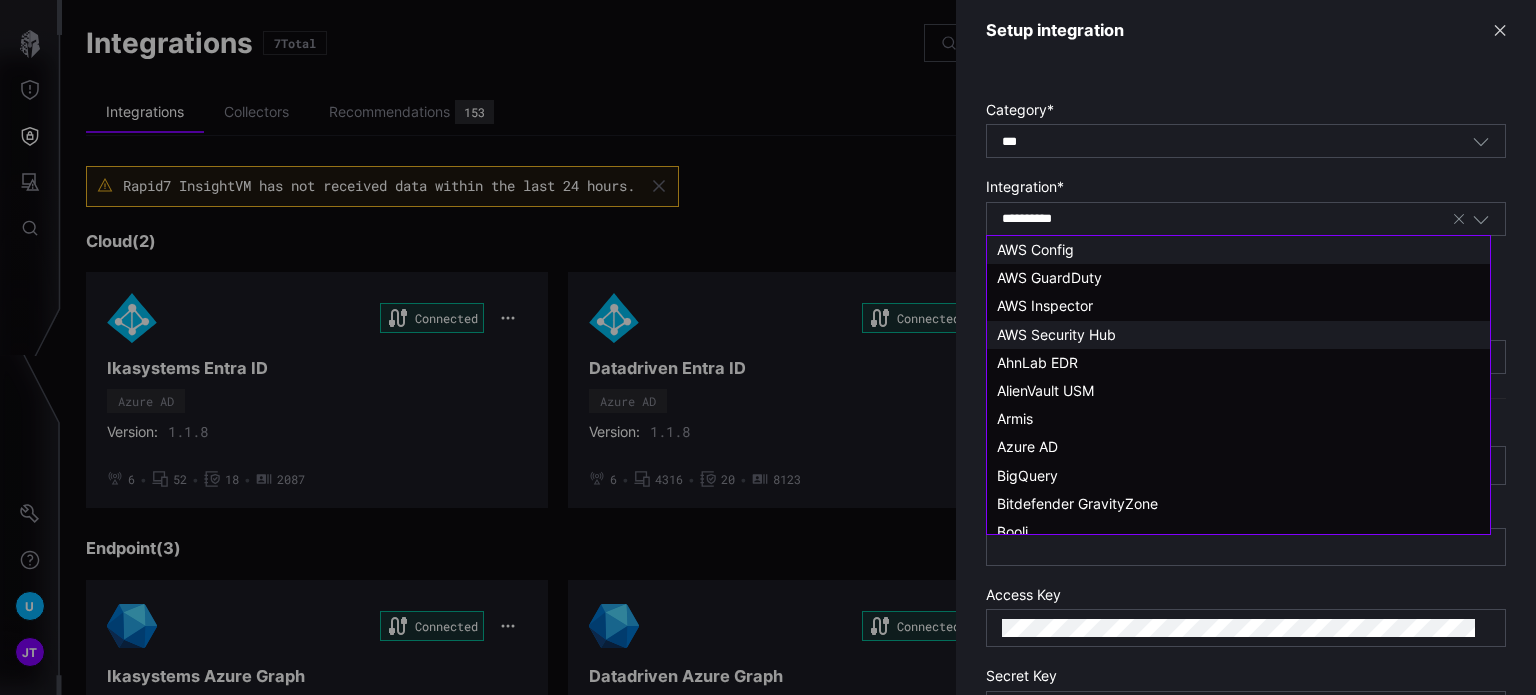 click on "AWS Security Hub" at bounding box center (1056, 334) 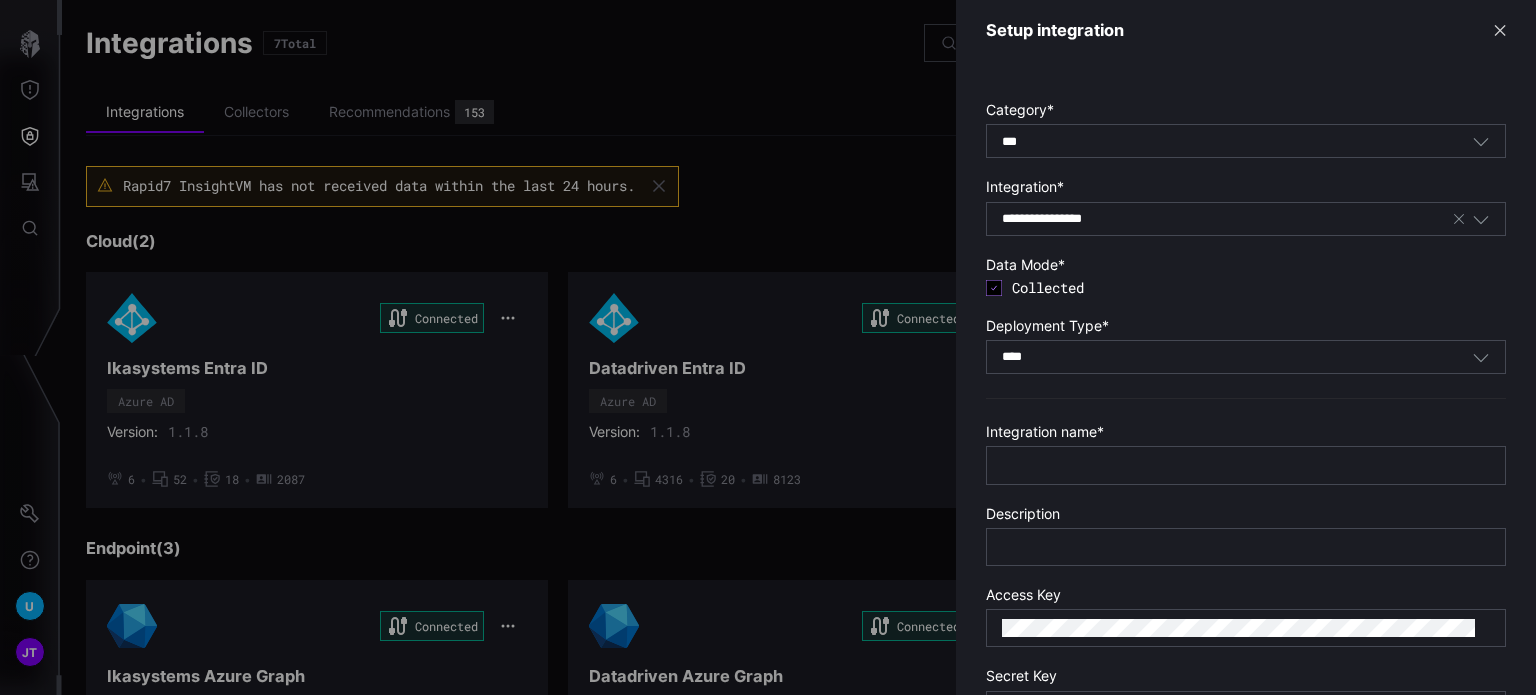 click on "**********" at bounding box center [1065, 219] 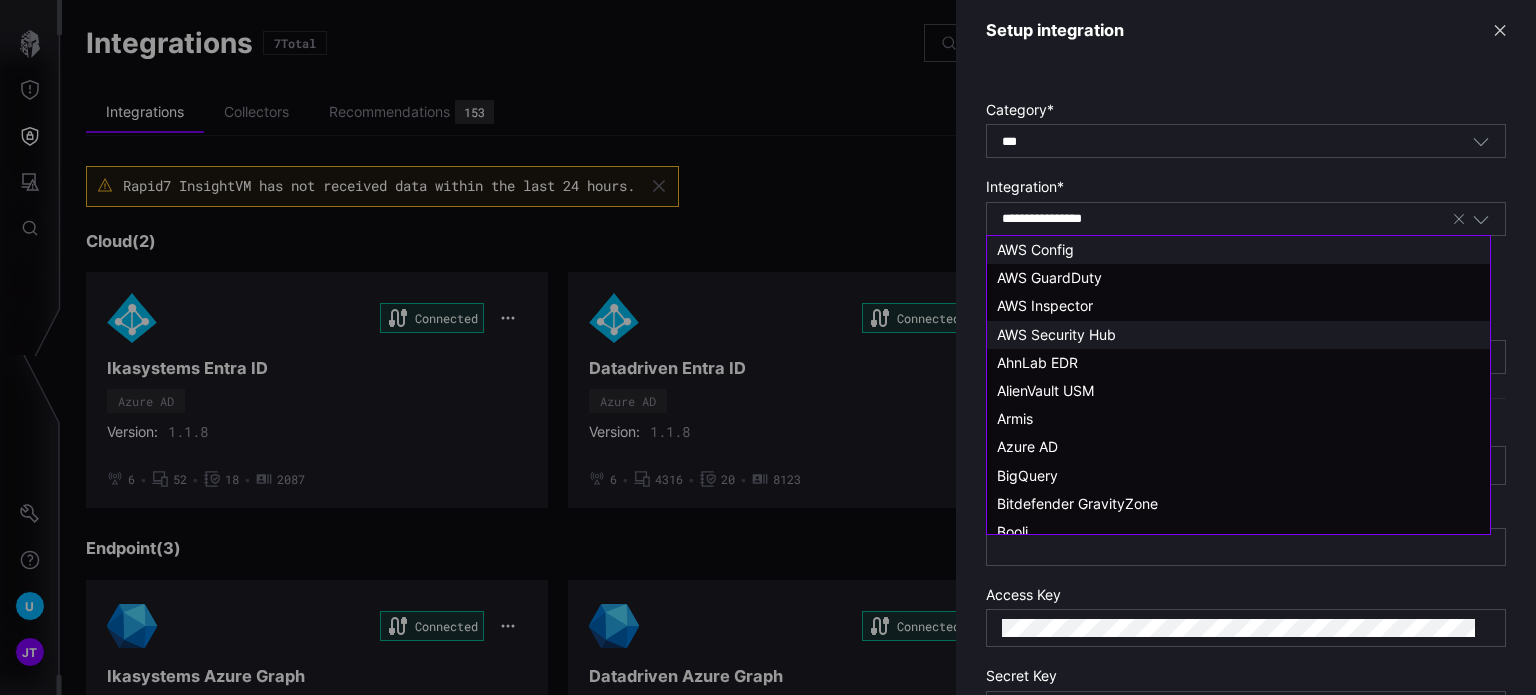 click on "AWS Config" at bounding box center (1035, 249) 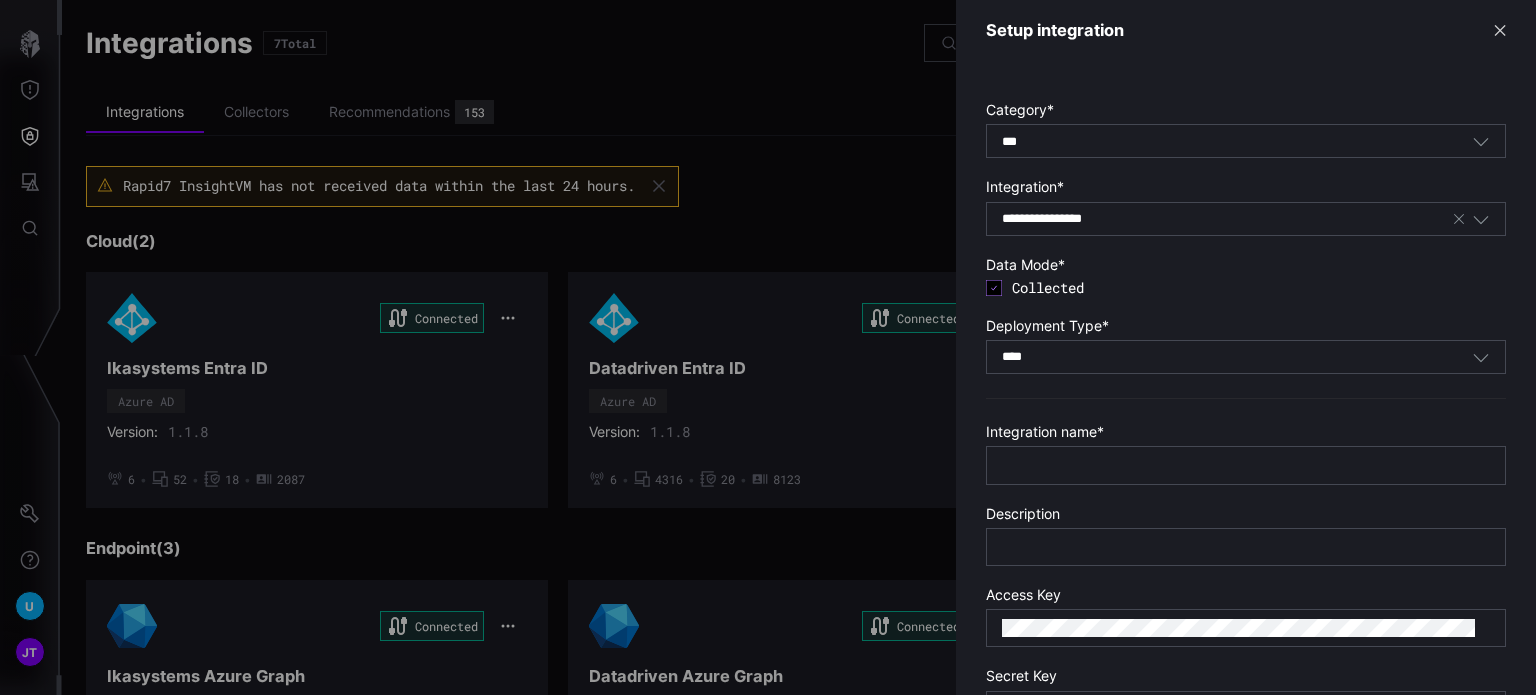 type on "**********" 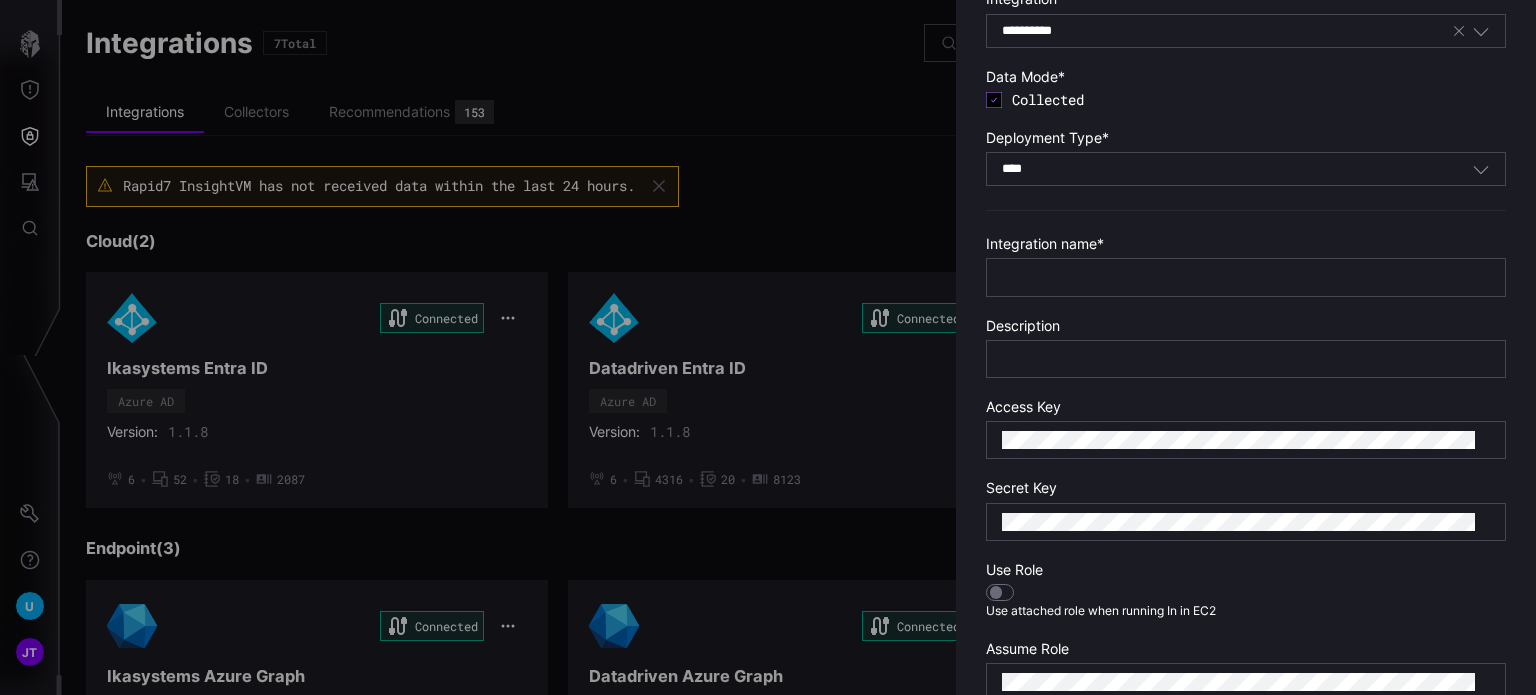 scroll, scrollTop: 200, scrollLeft: 0, axis: vertical 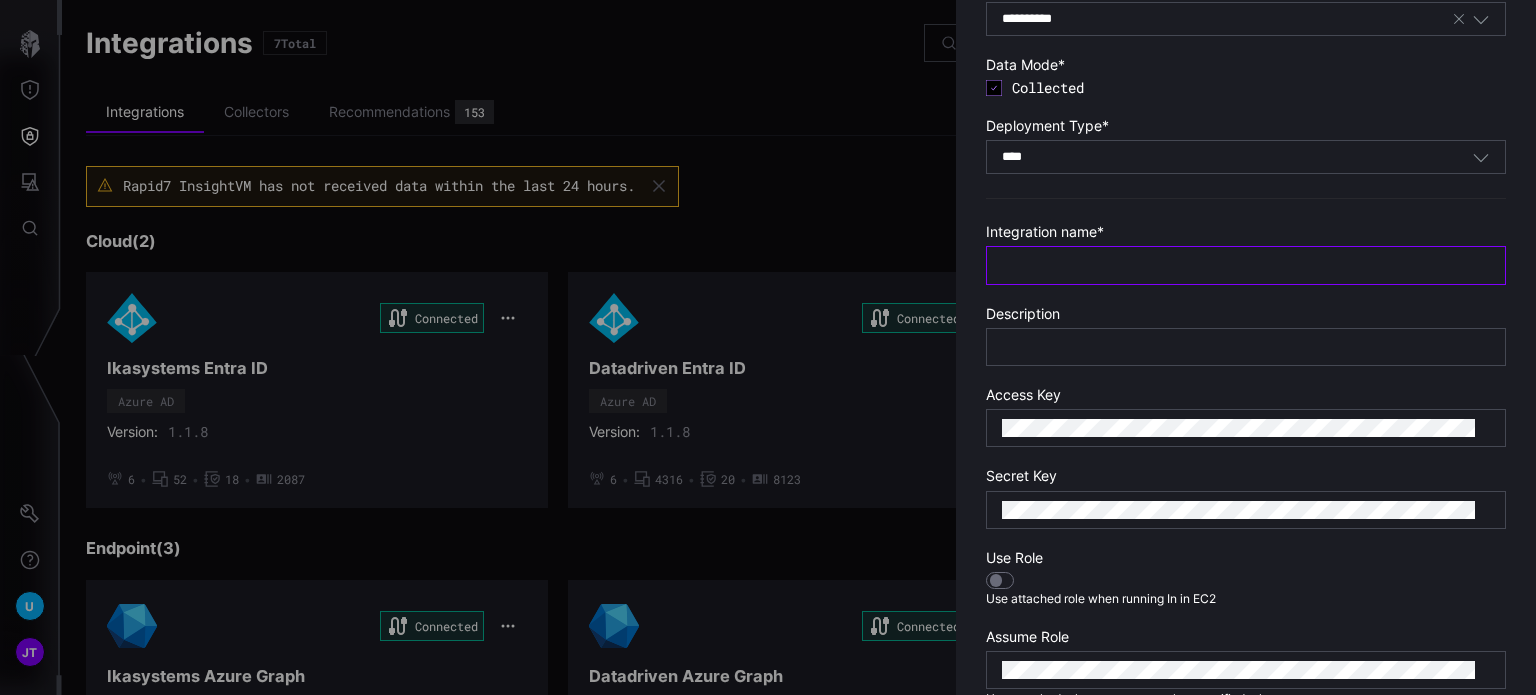 click at bounding box center (1246, 265) 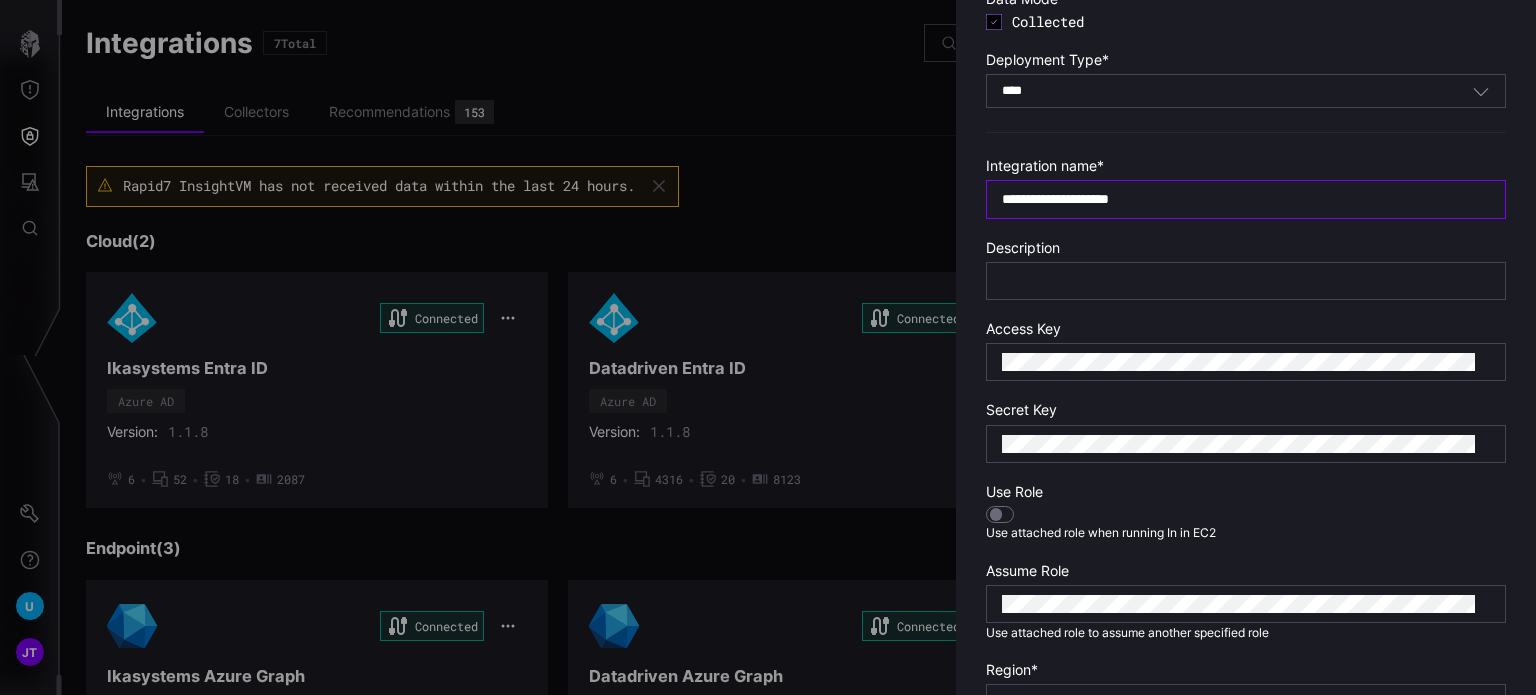 scroll, scrollTop: 300, scrollLeft: 0, axis: vertical 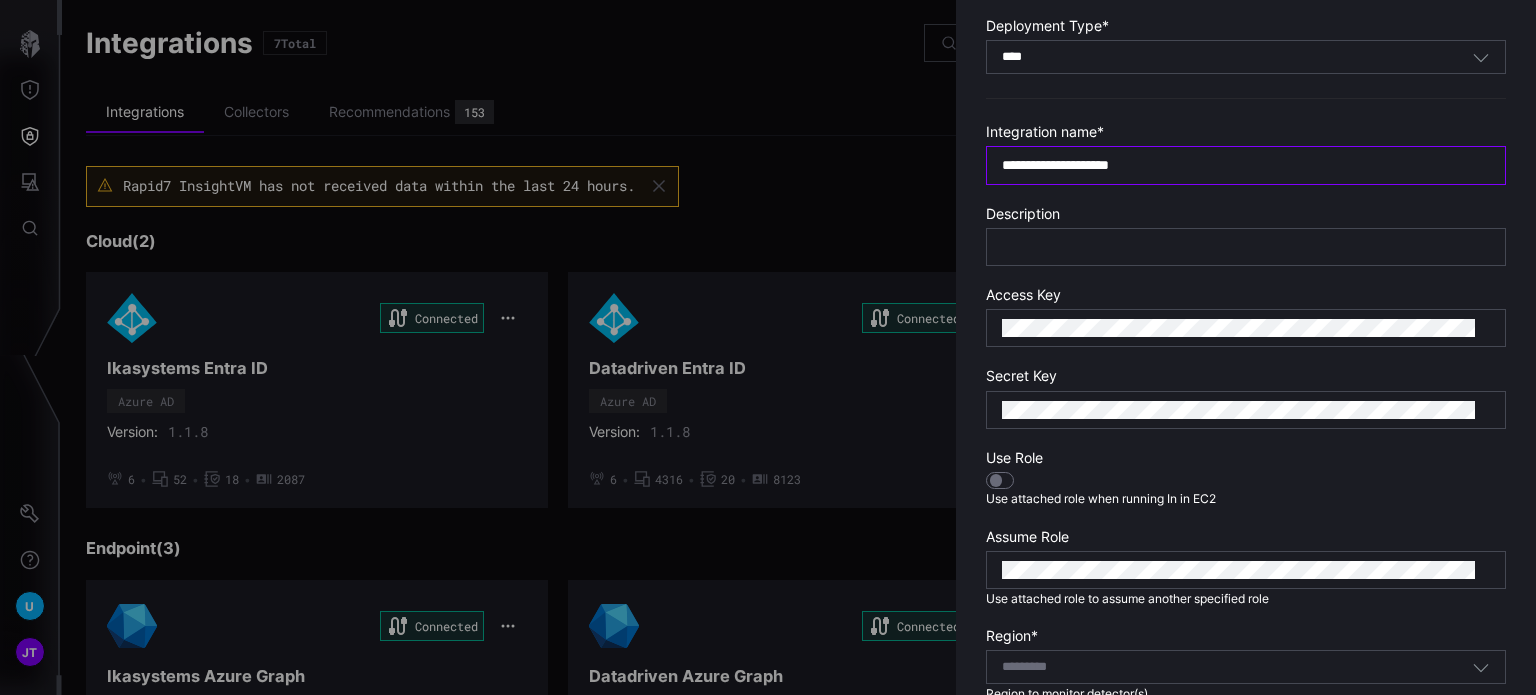 type on "**********" 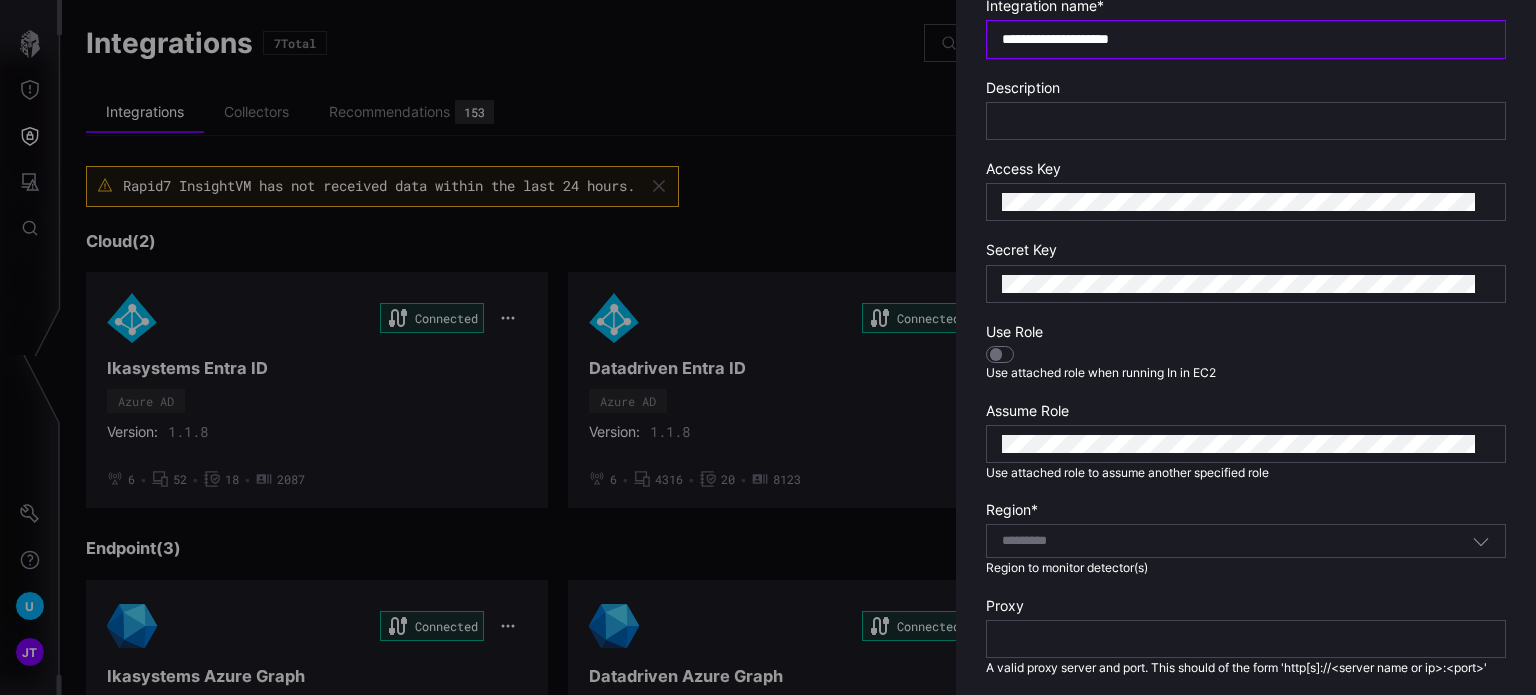scroll, scrollTop: 392, scrollLeft: 0, axis: vertical 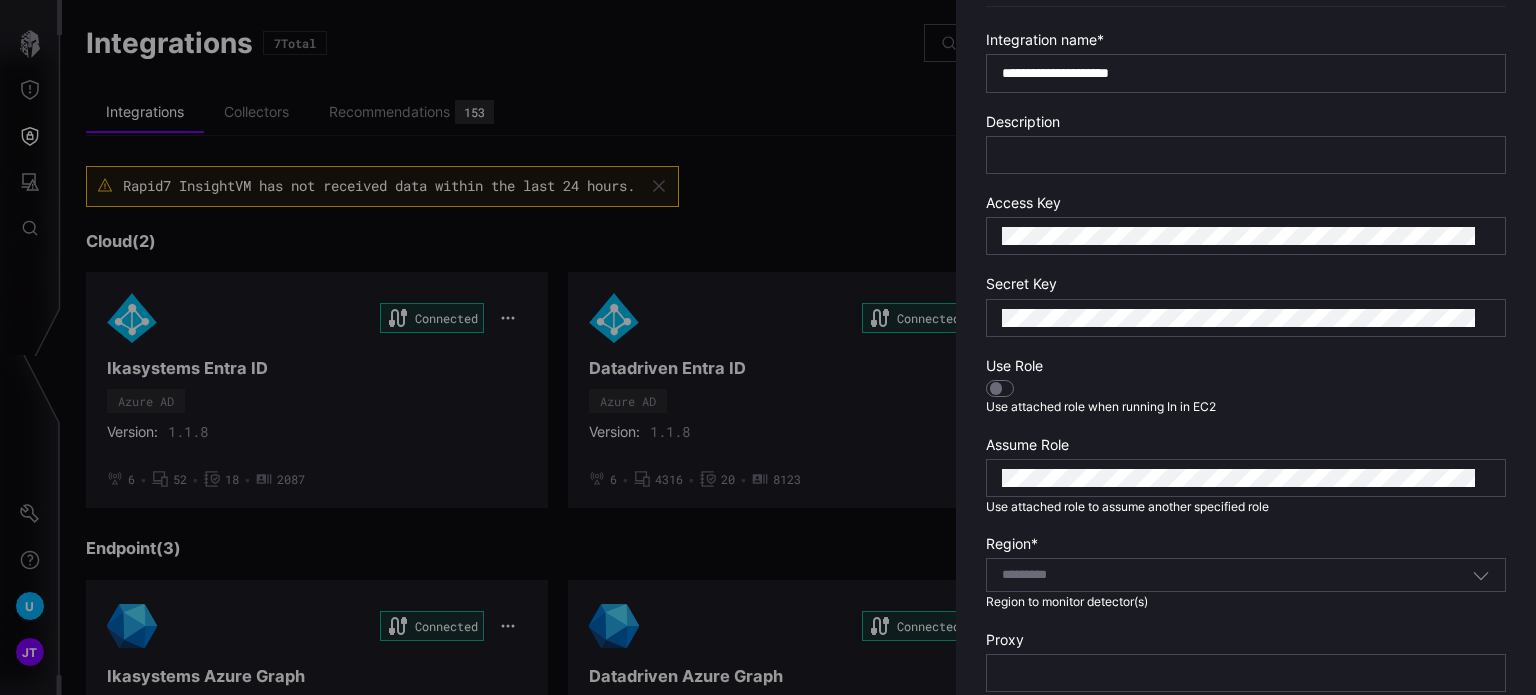click at bounding box center (1000, 389) 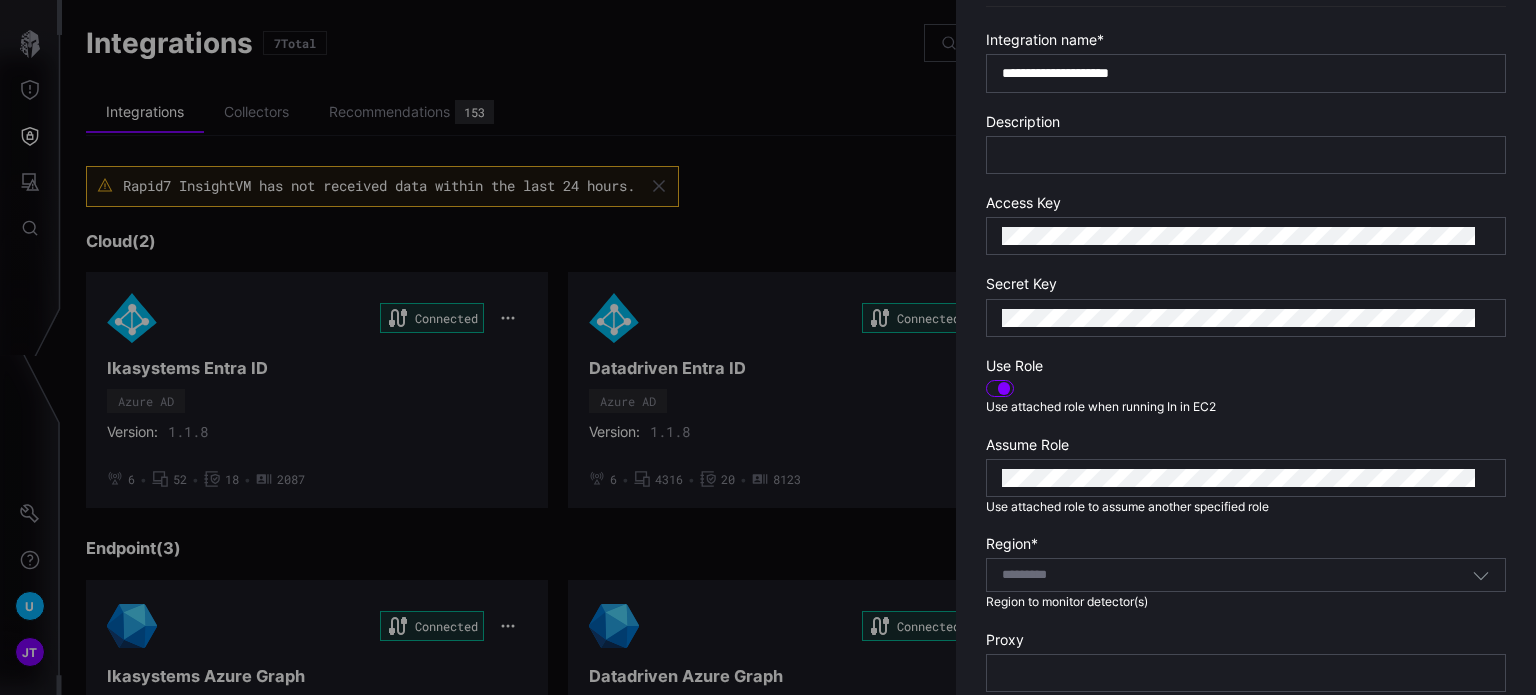 click at bounding box center (1004, 388) 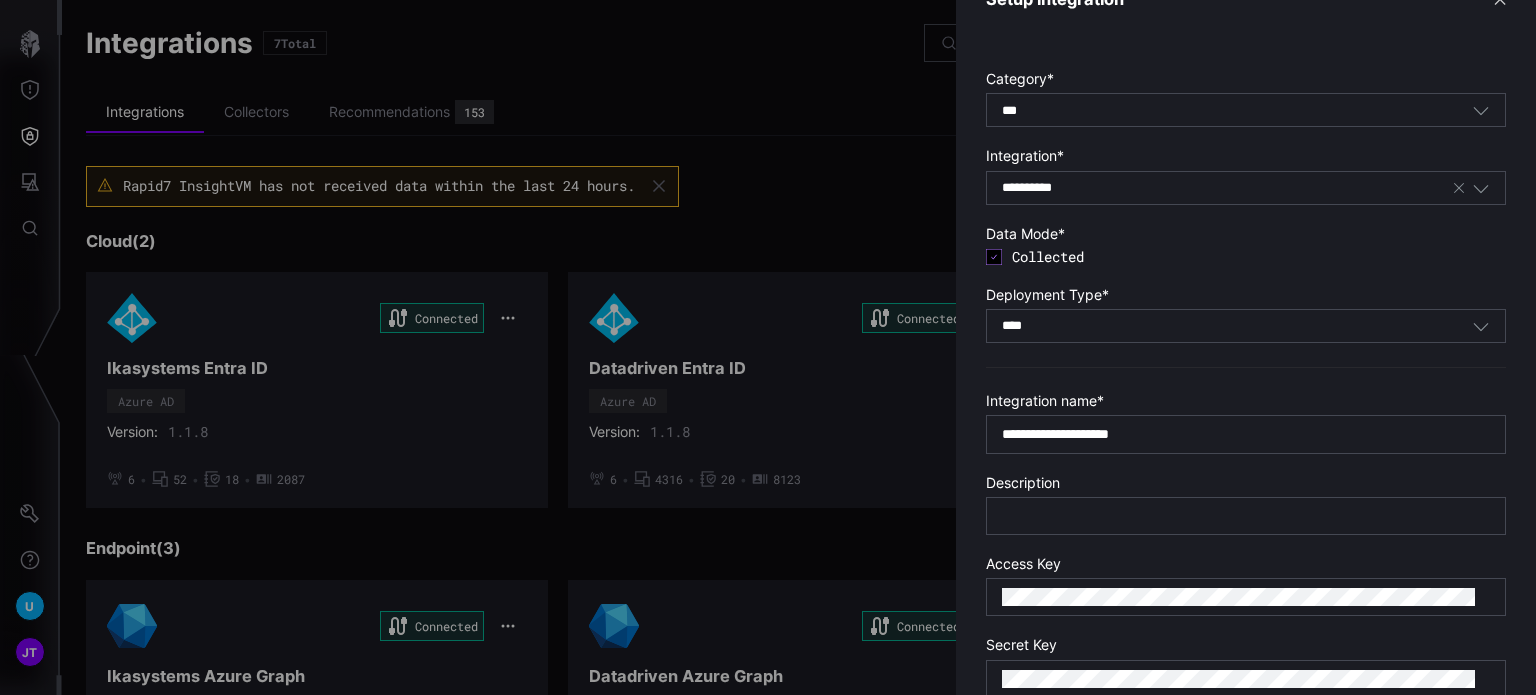 scroll, scrollTop: 0, scrollLeft: 0, axis: both 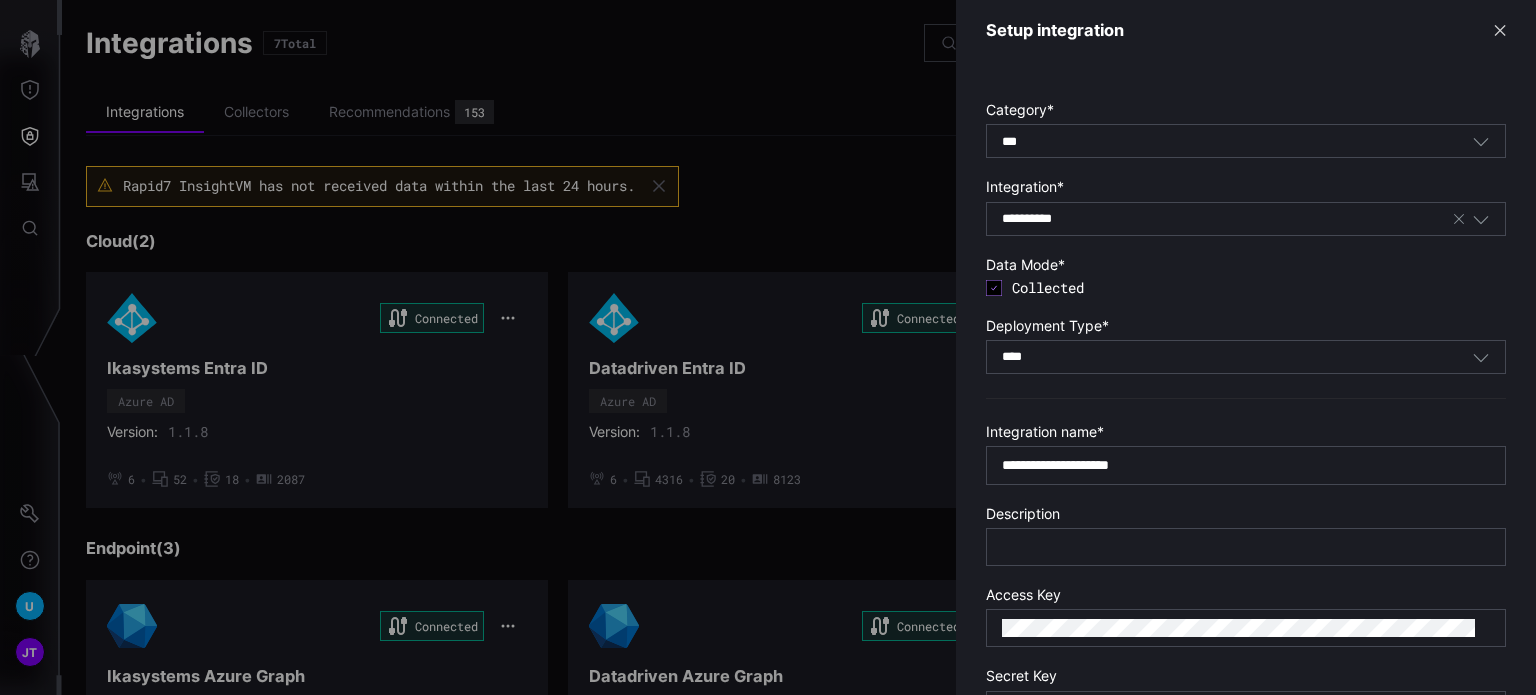 click on "**********" at bounding box center [1226, 219] 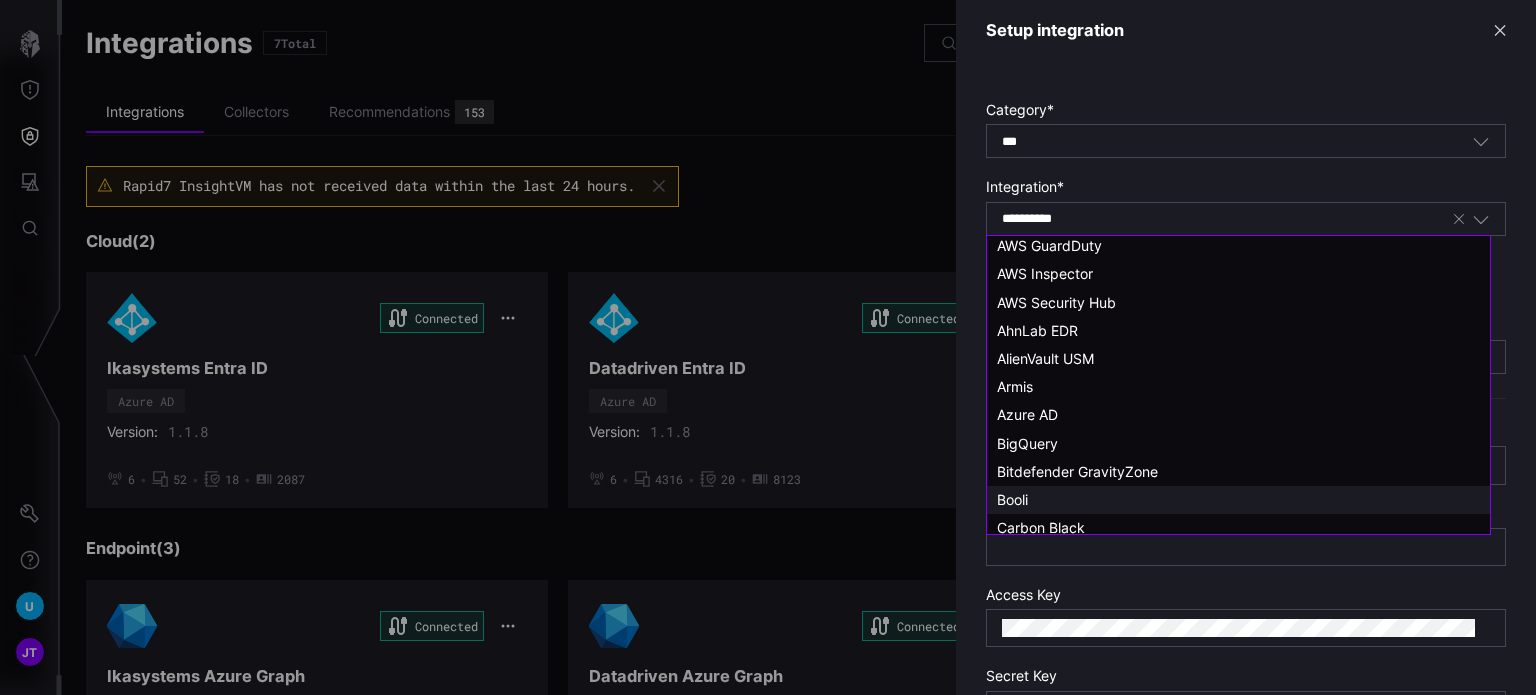 scroll, scrollTop: 0, scrollLeft: 0, axis: both 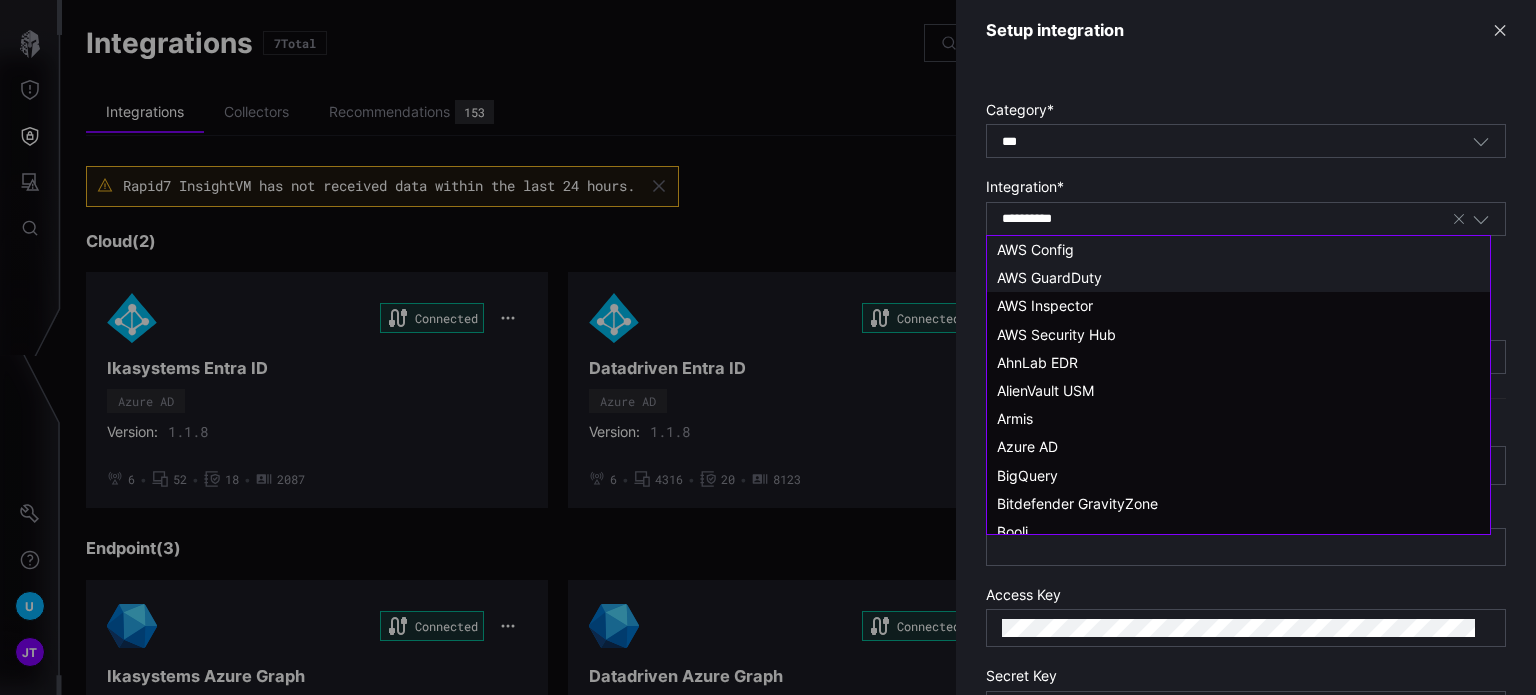 click on "AWS GuardDuty" at bounding box center [1238, 278] 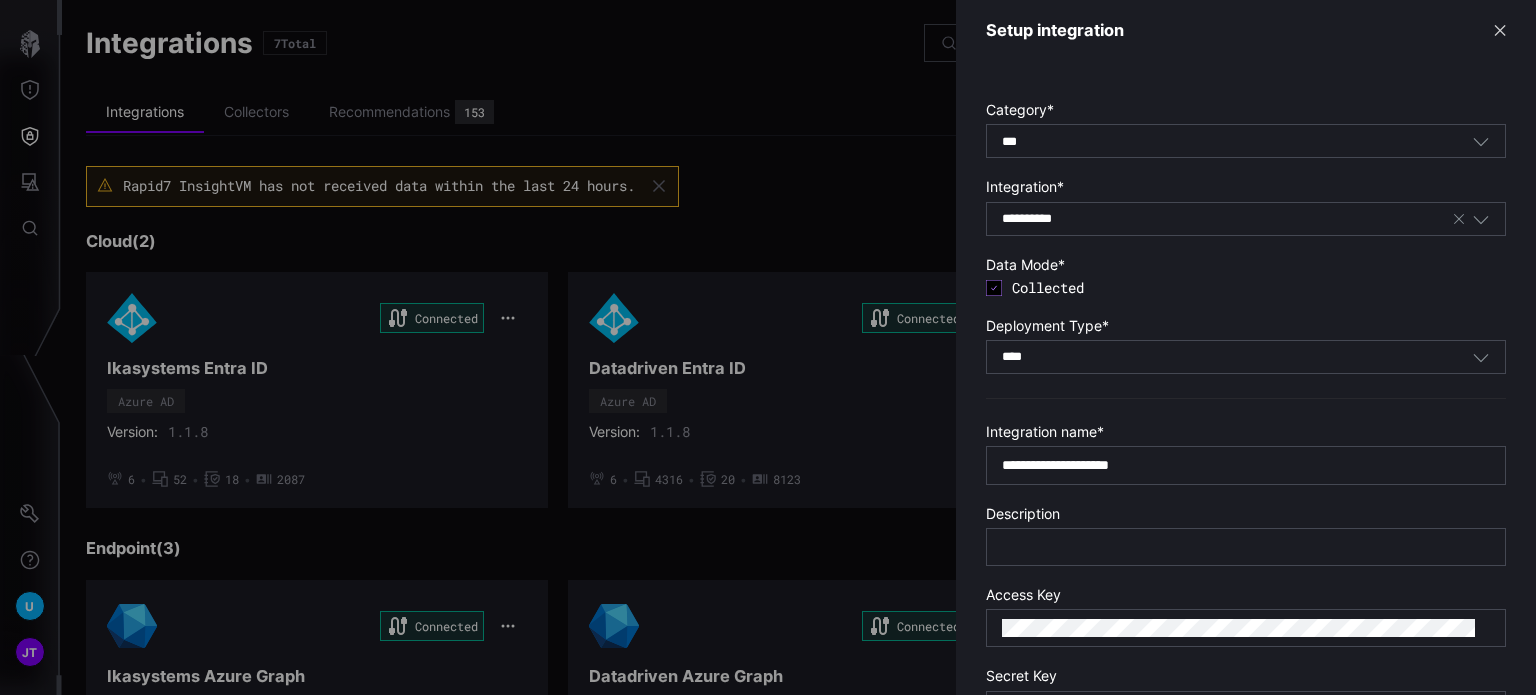 type on "**********" 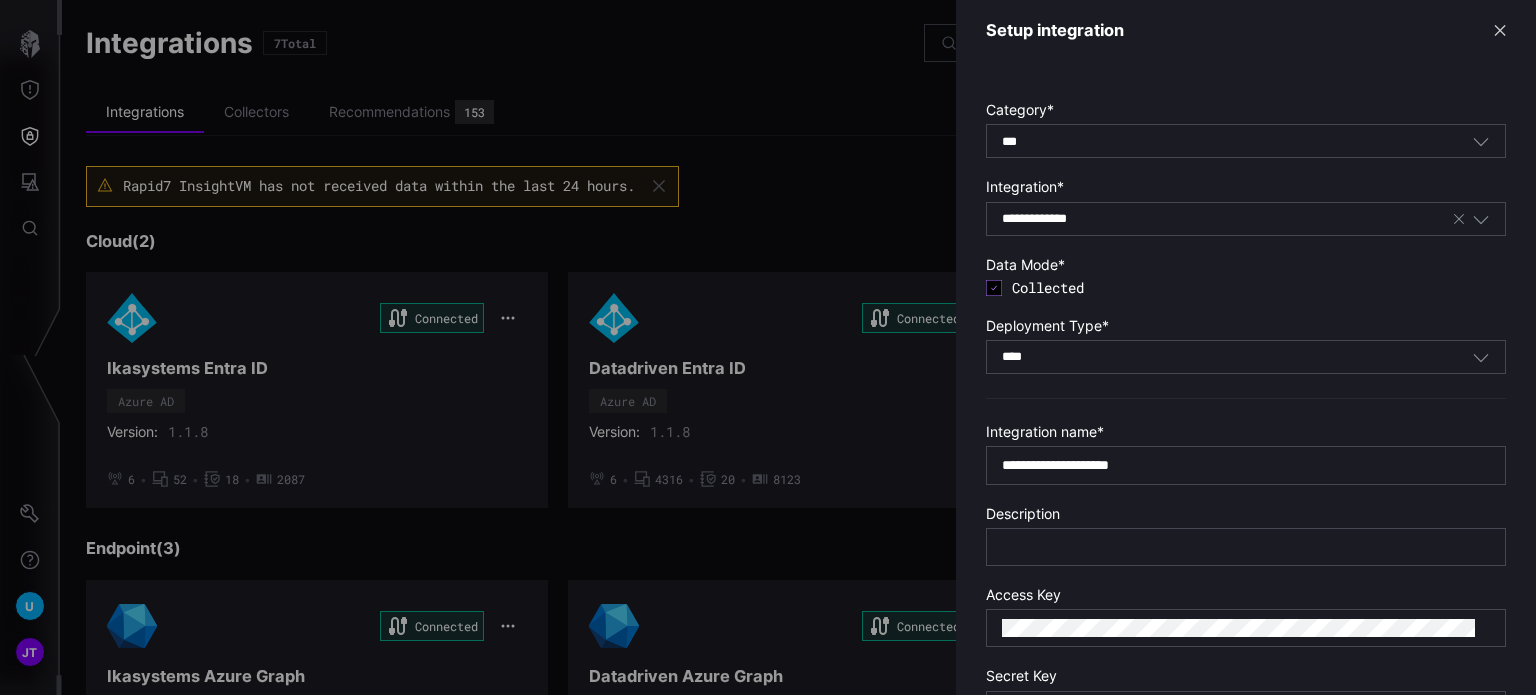 click on "*** All" at bounding box center (1246, 141) 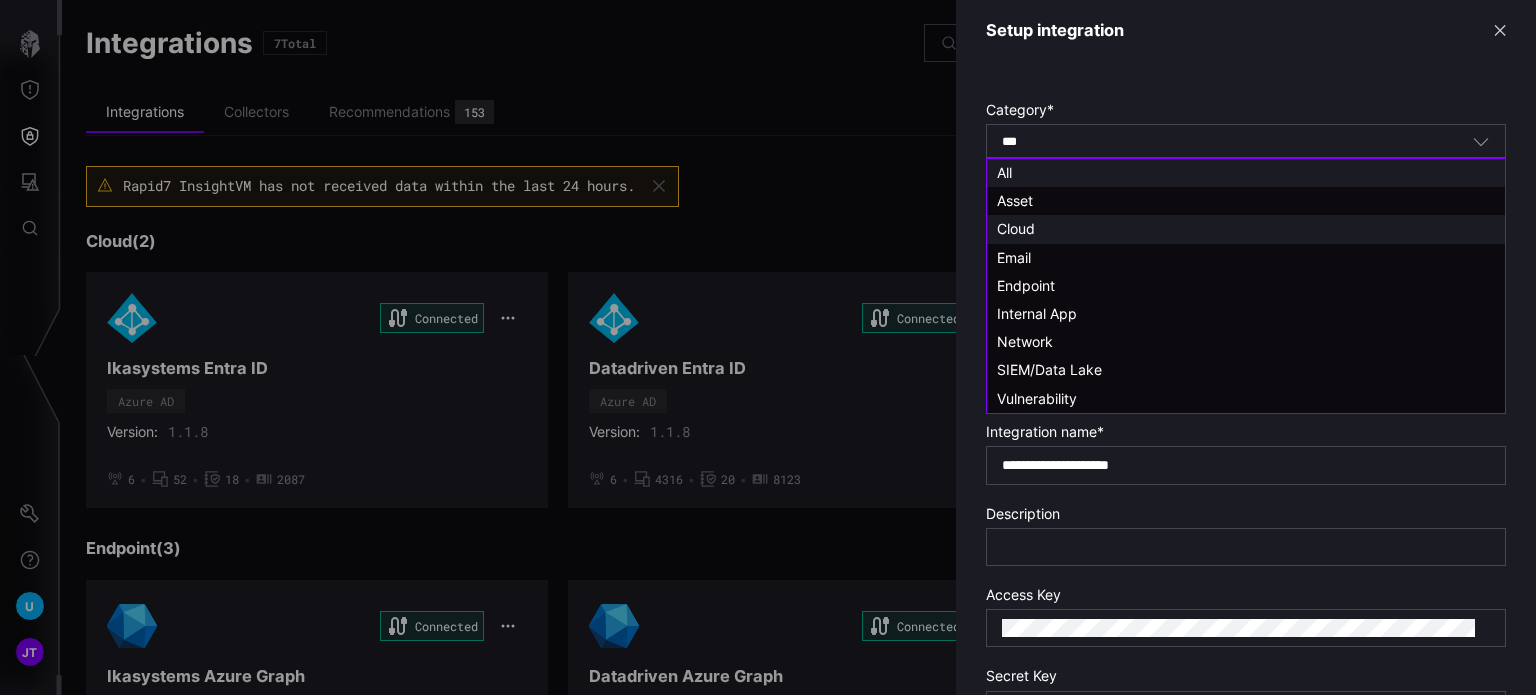 click on "Cloud" at bounding box center (1246, 229) 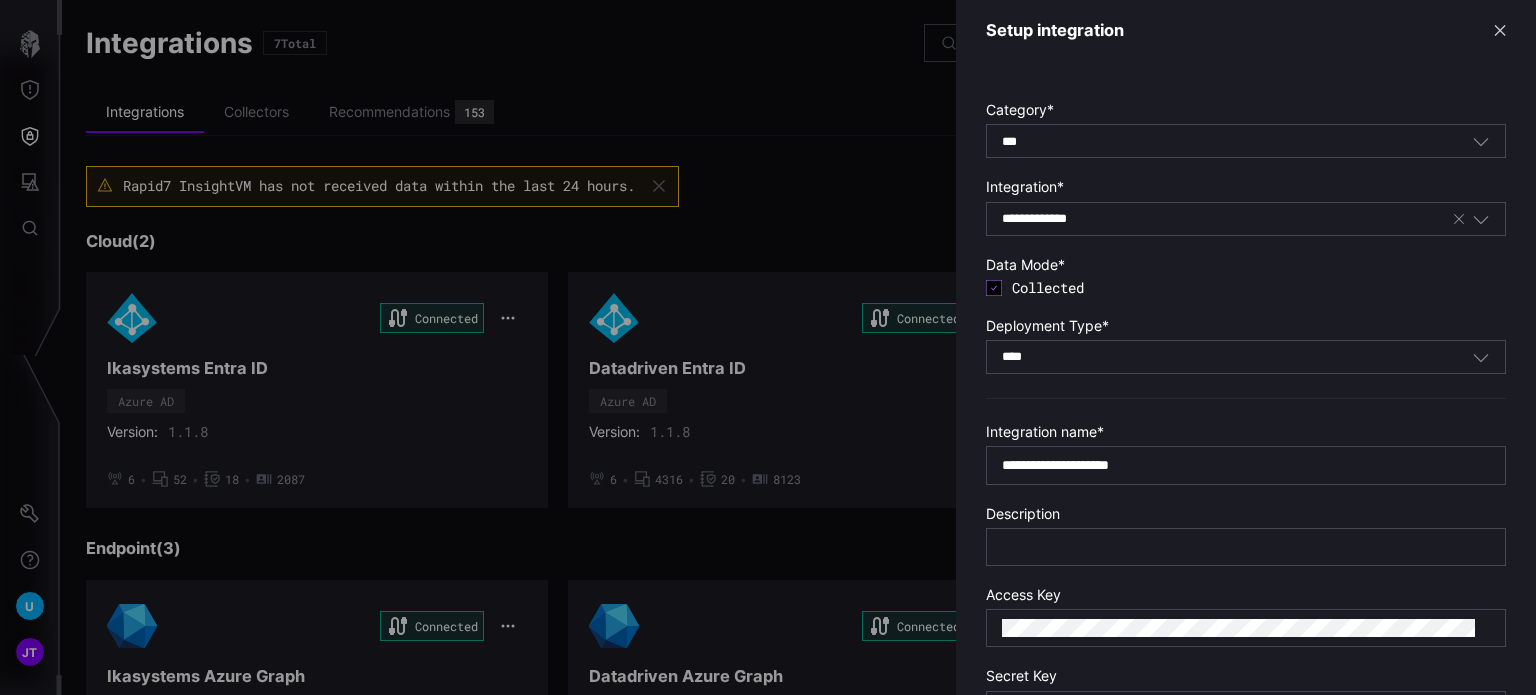 type on "*****" 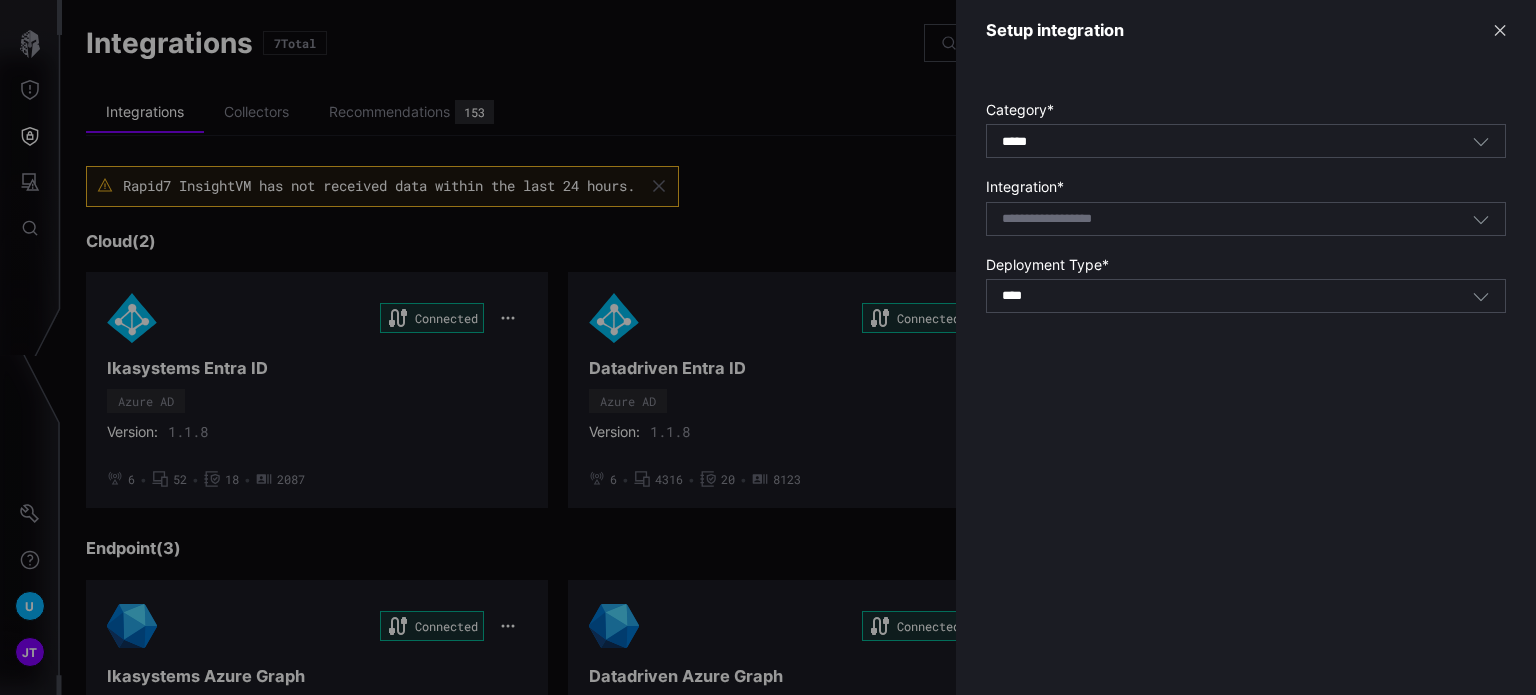 click on "Select integration" at bounding box center (1246, 219) 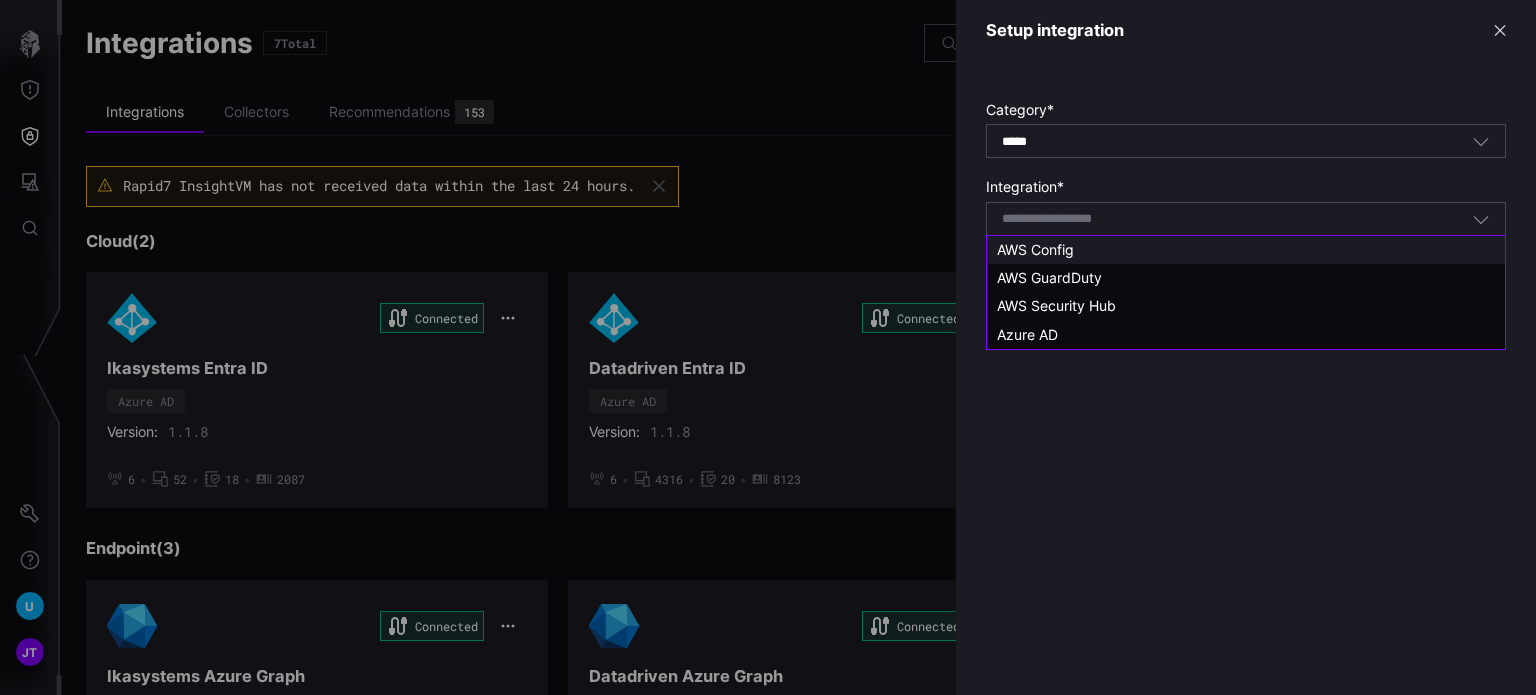 click on "AWS Config" at bounding box center [1246, 250] 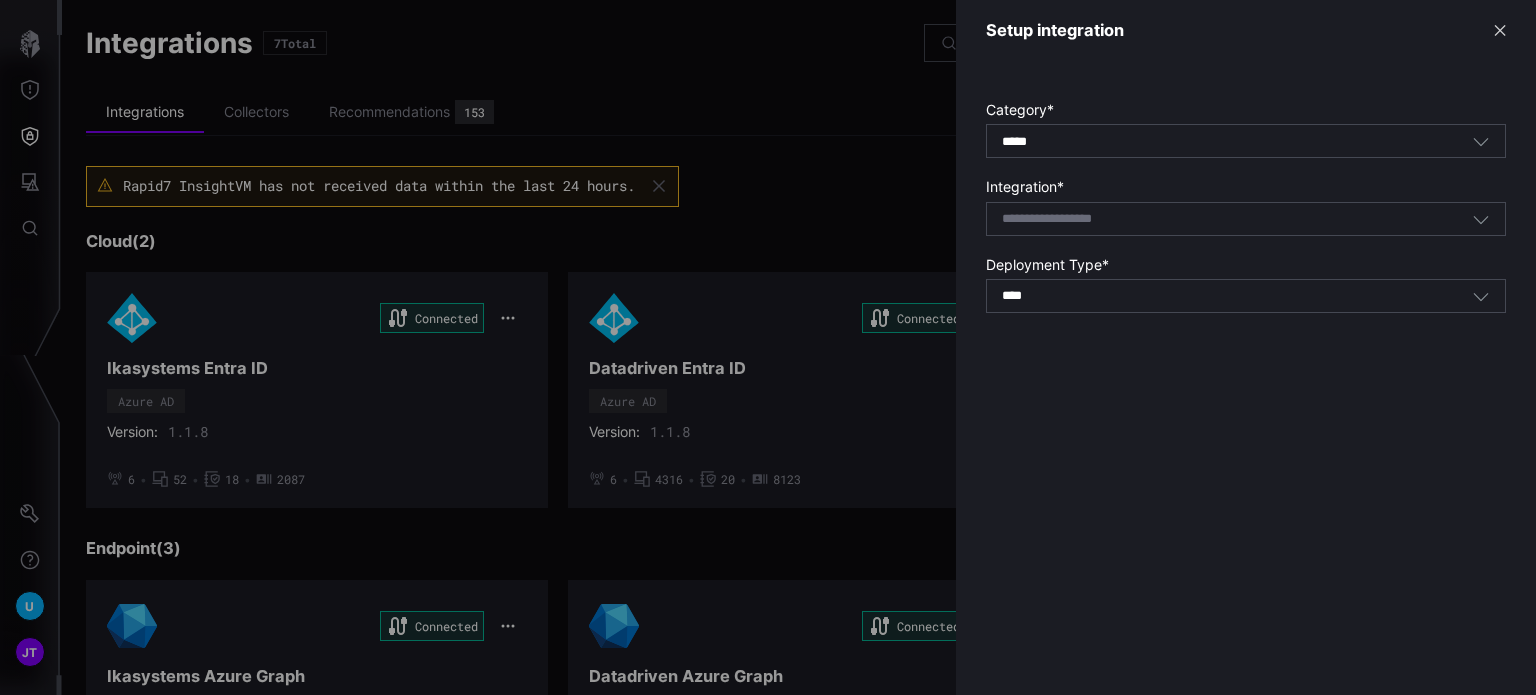 type on "**********" 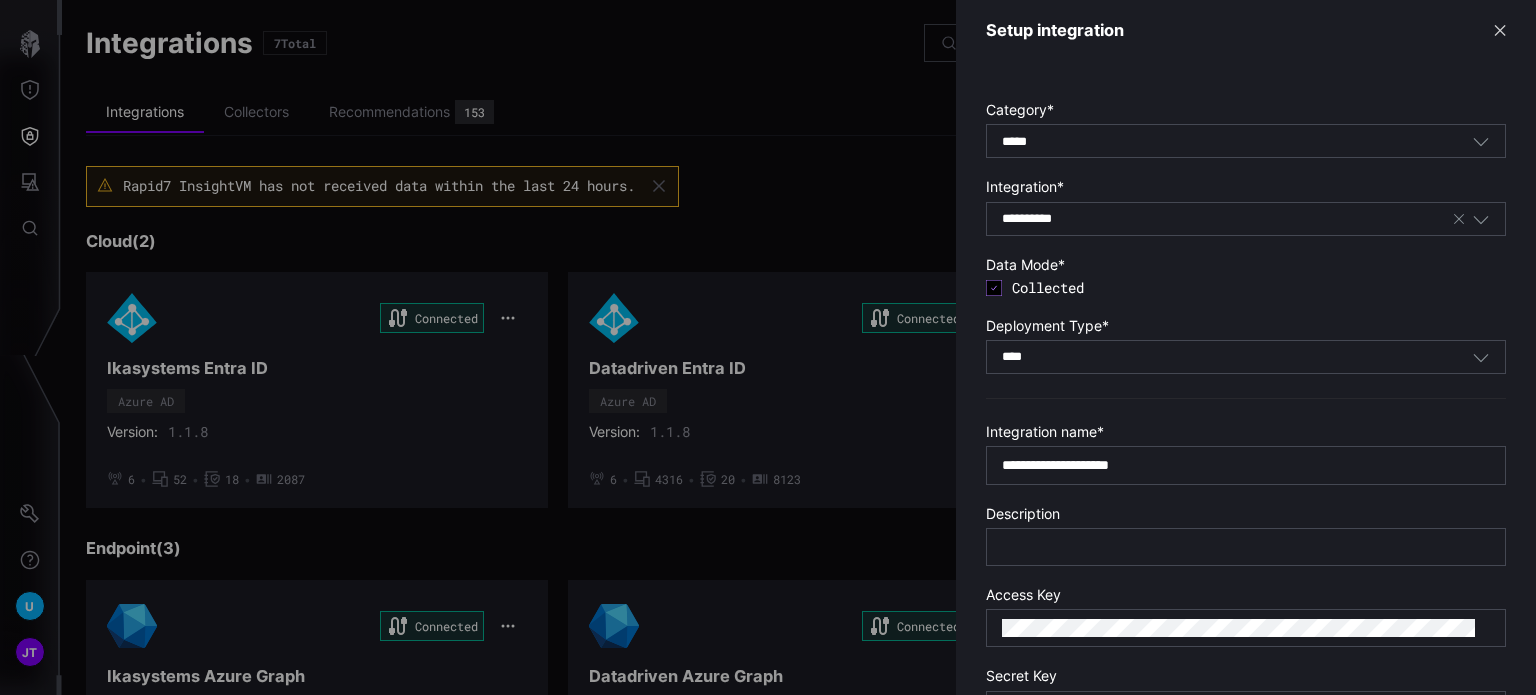 click on "**** SaaS" at bounding box center [1237, 357] 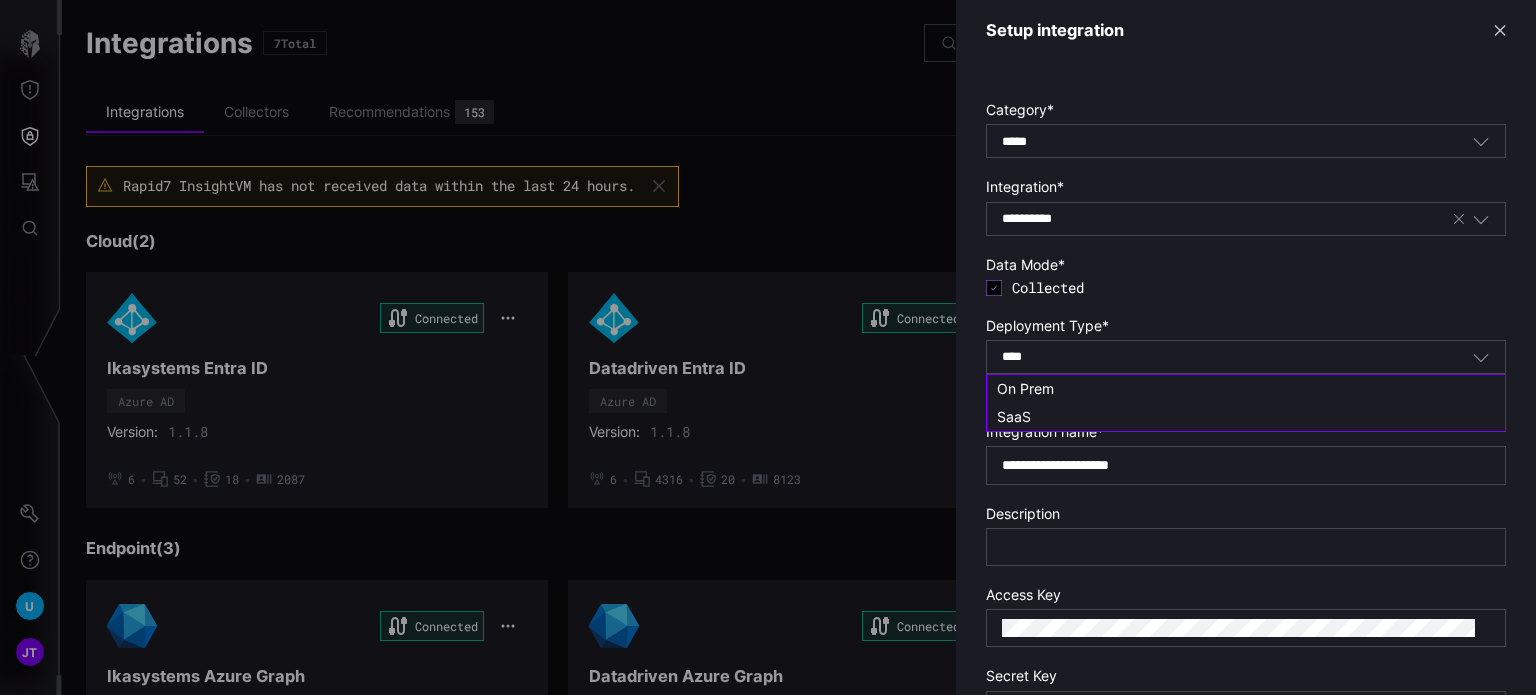 click on "On Prem" at bounding box center (1246, 389) 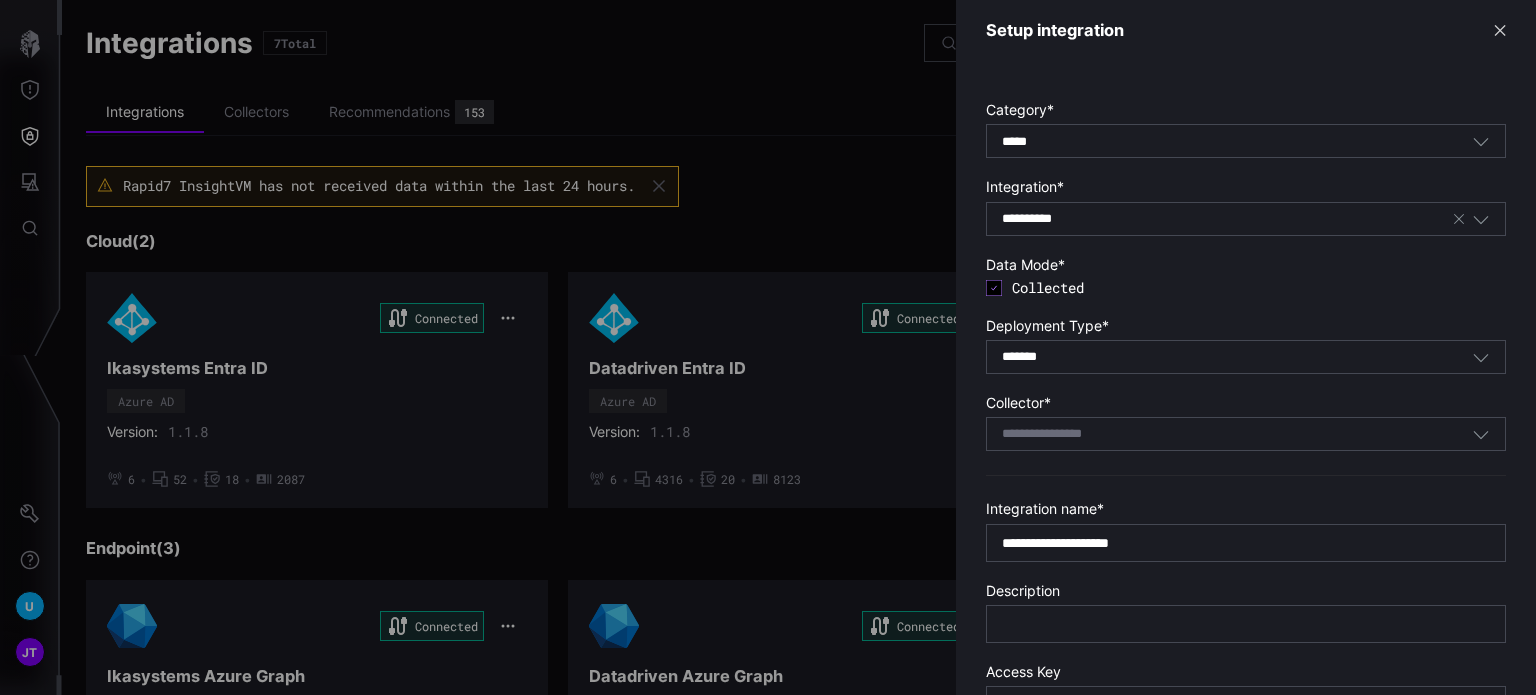 click on "******* On Prem" at bounding box center [1237, 357] 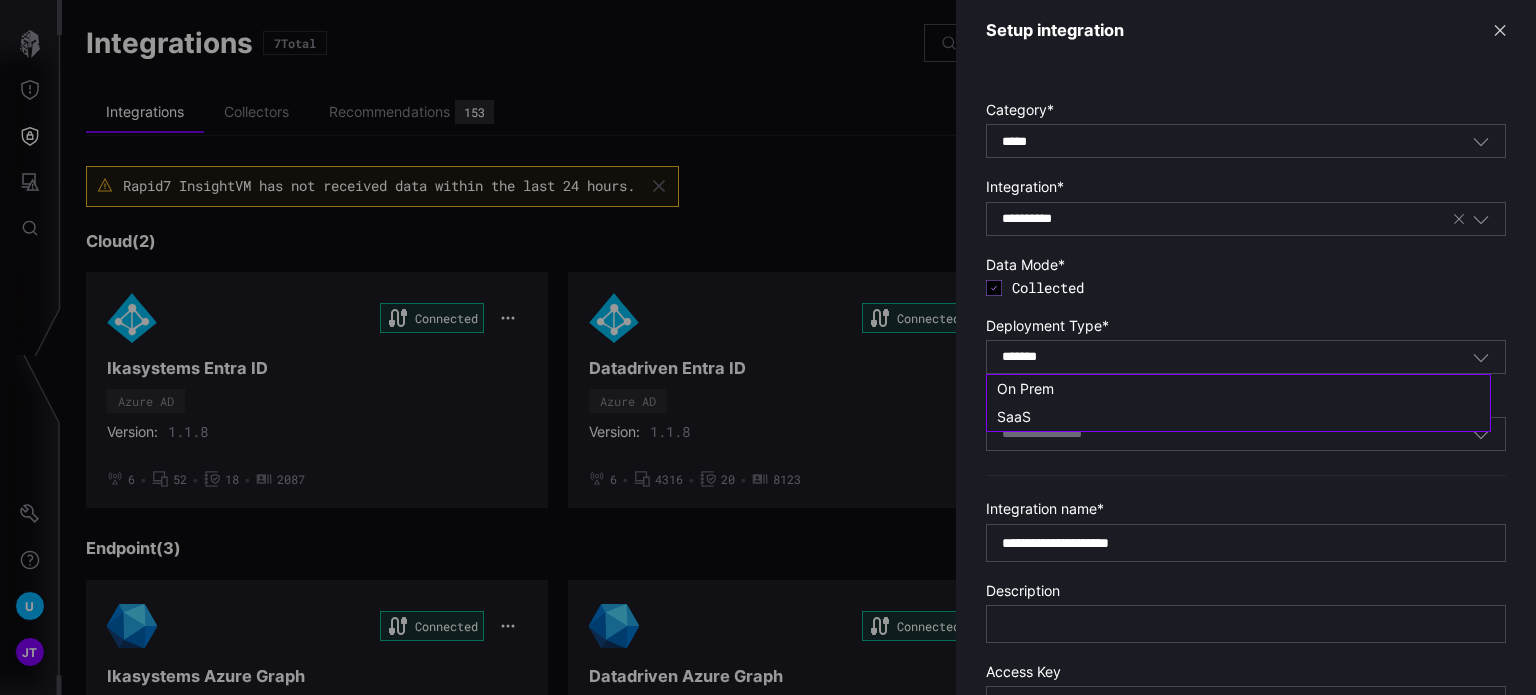 click on "SaaS" at bounding box center (1238, 417) 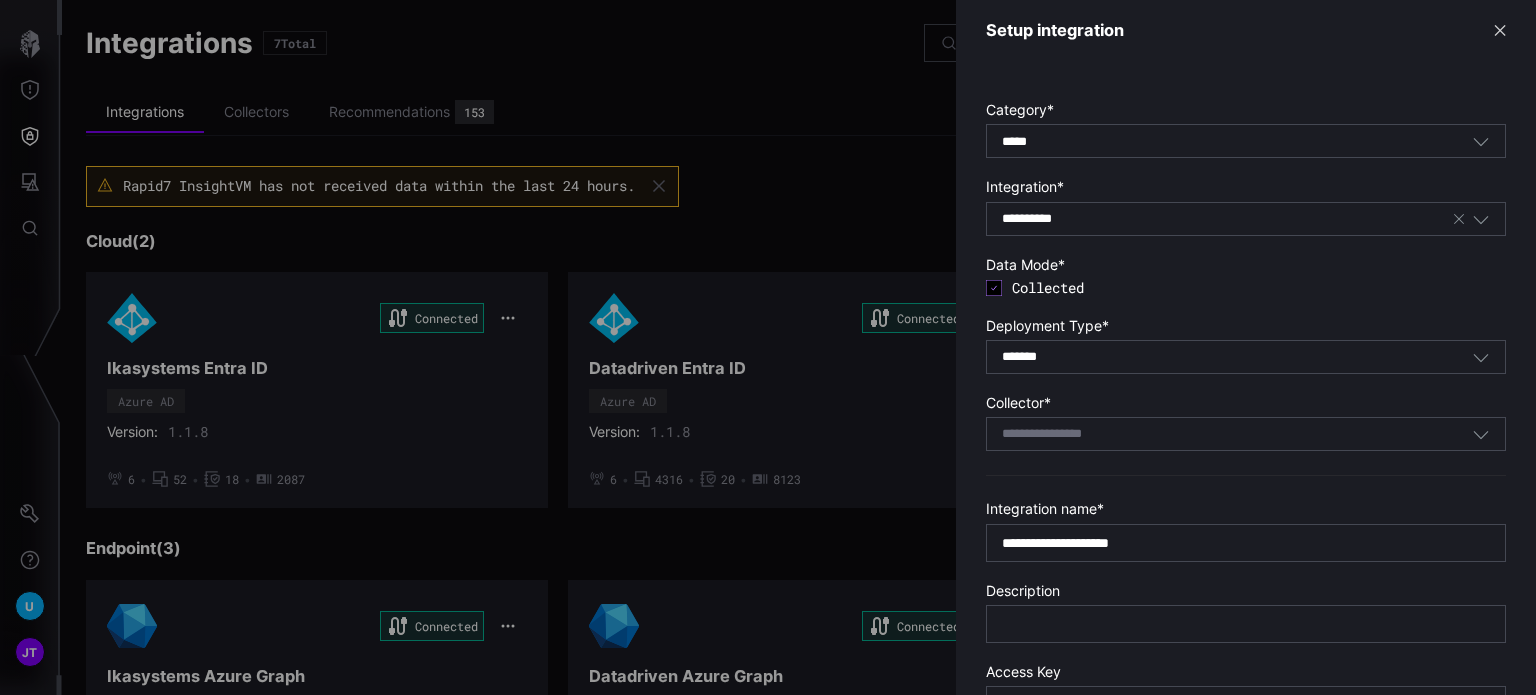 type on "****" 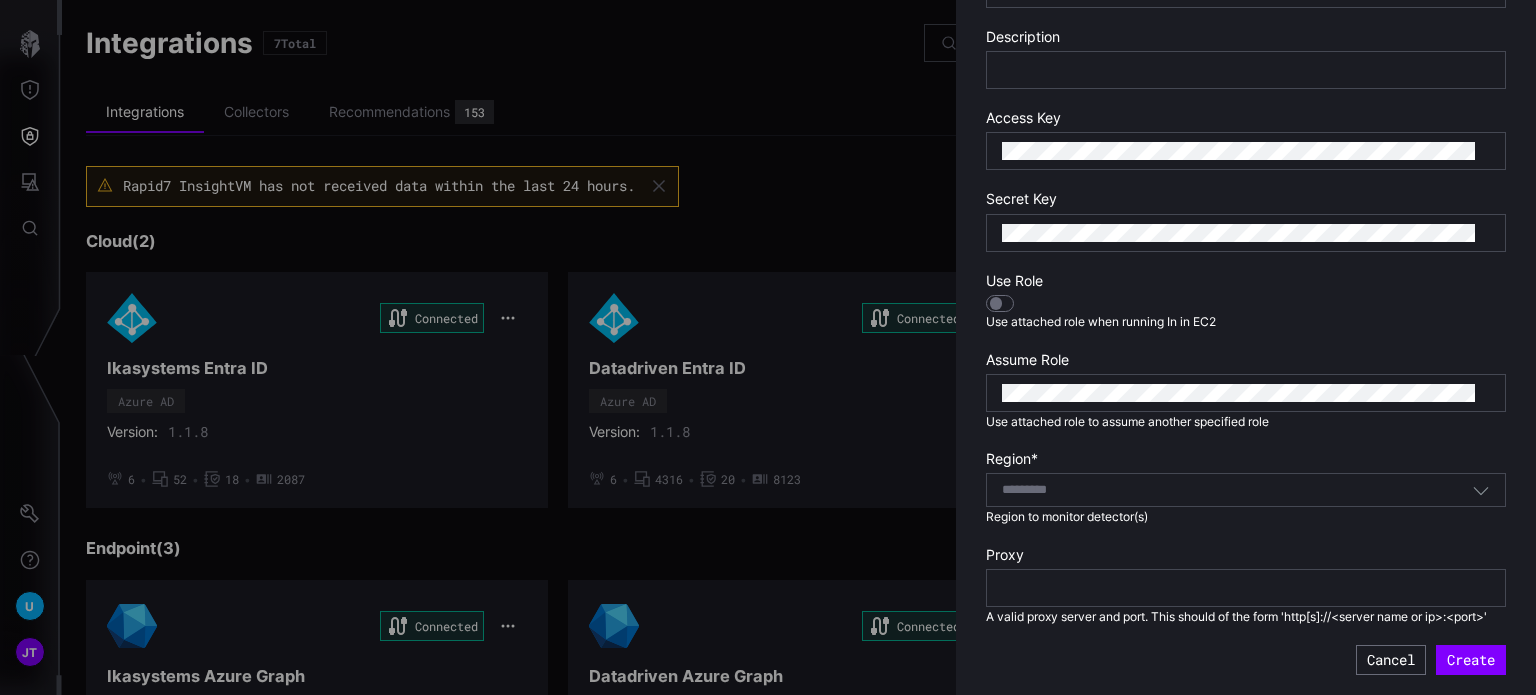 scroll, scrollTop: 492, scrollLeft: 0, axis: vertical 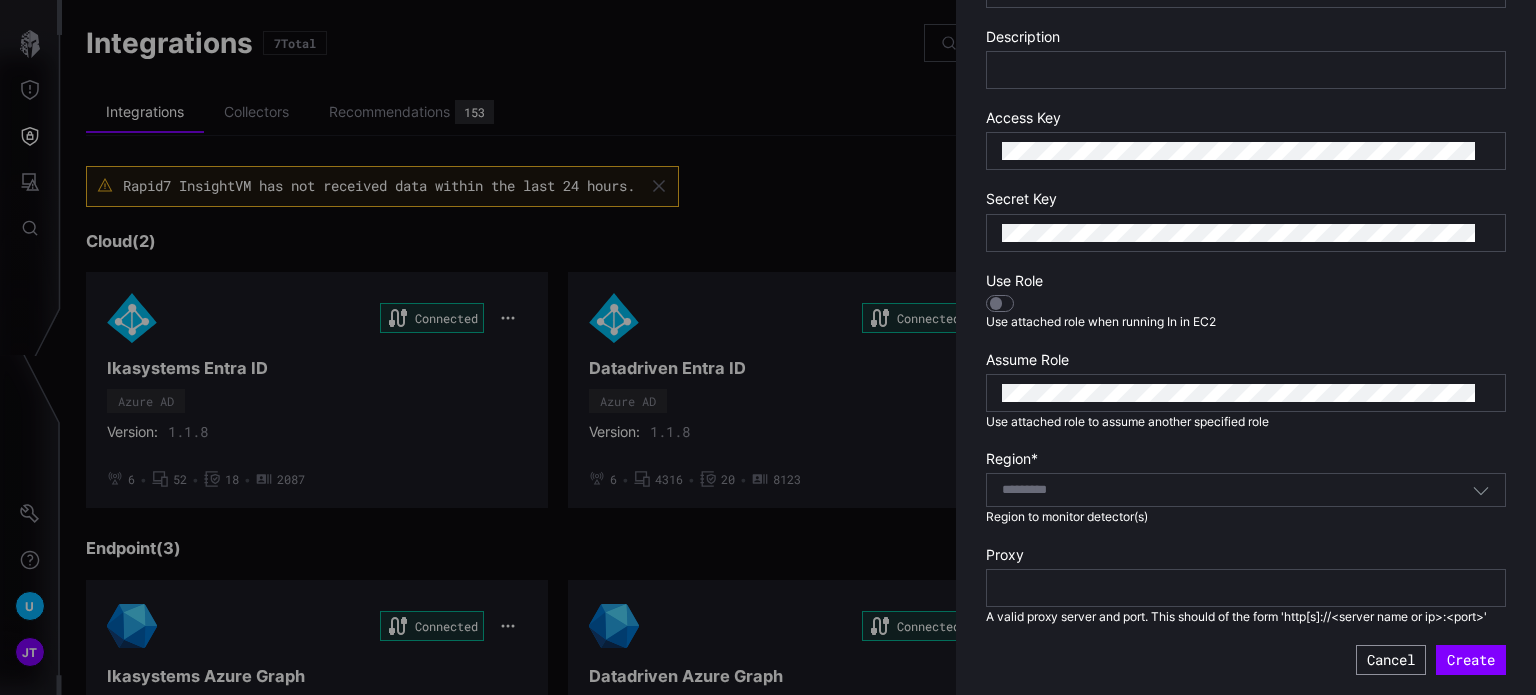click on "Cancel" at bounding box center [1391, 660] 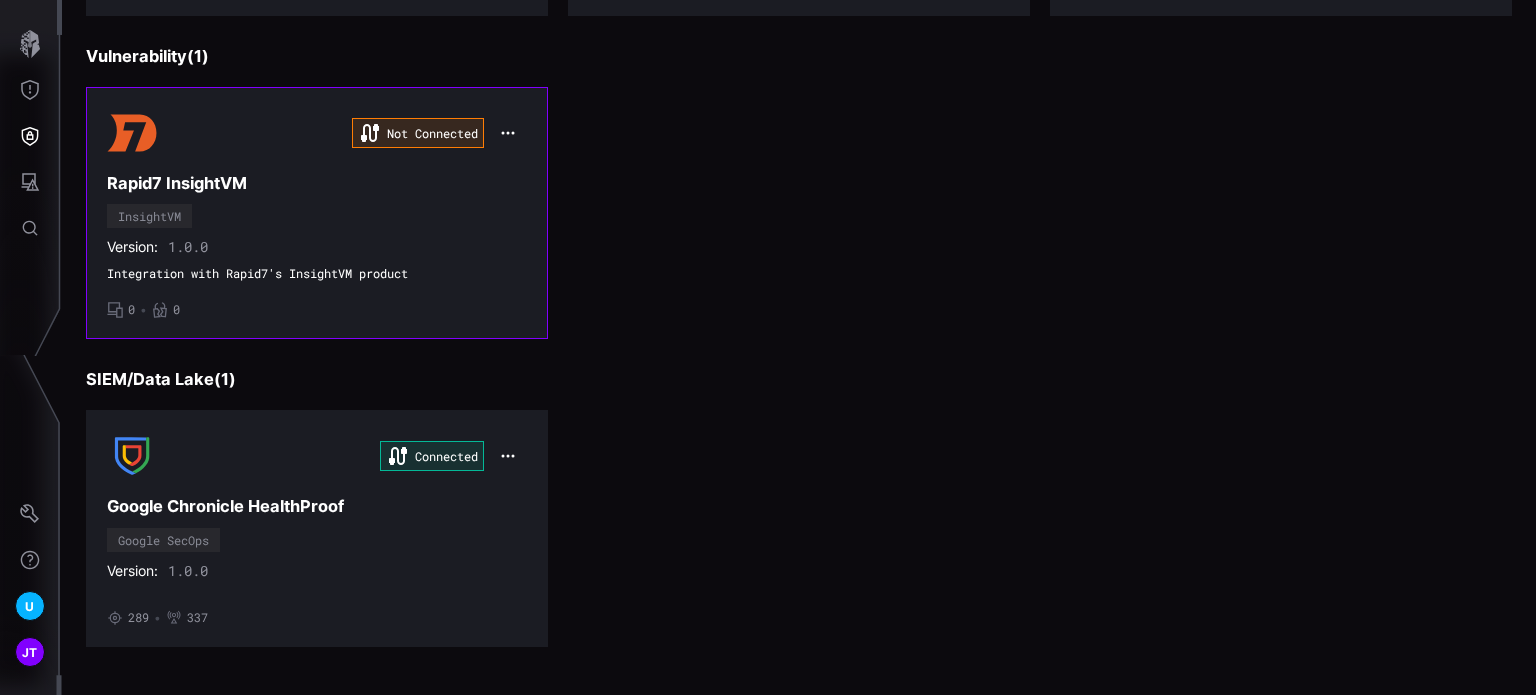 scroll, scrollTop: 817, scrollLeft: 0, axis: vertical 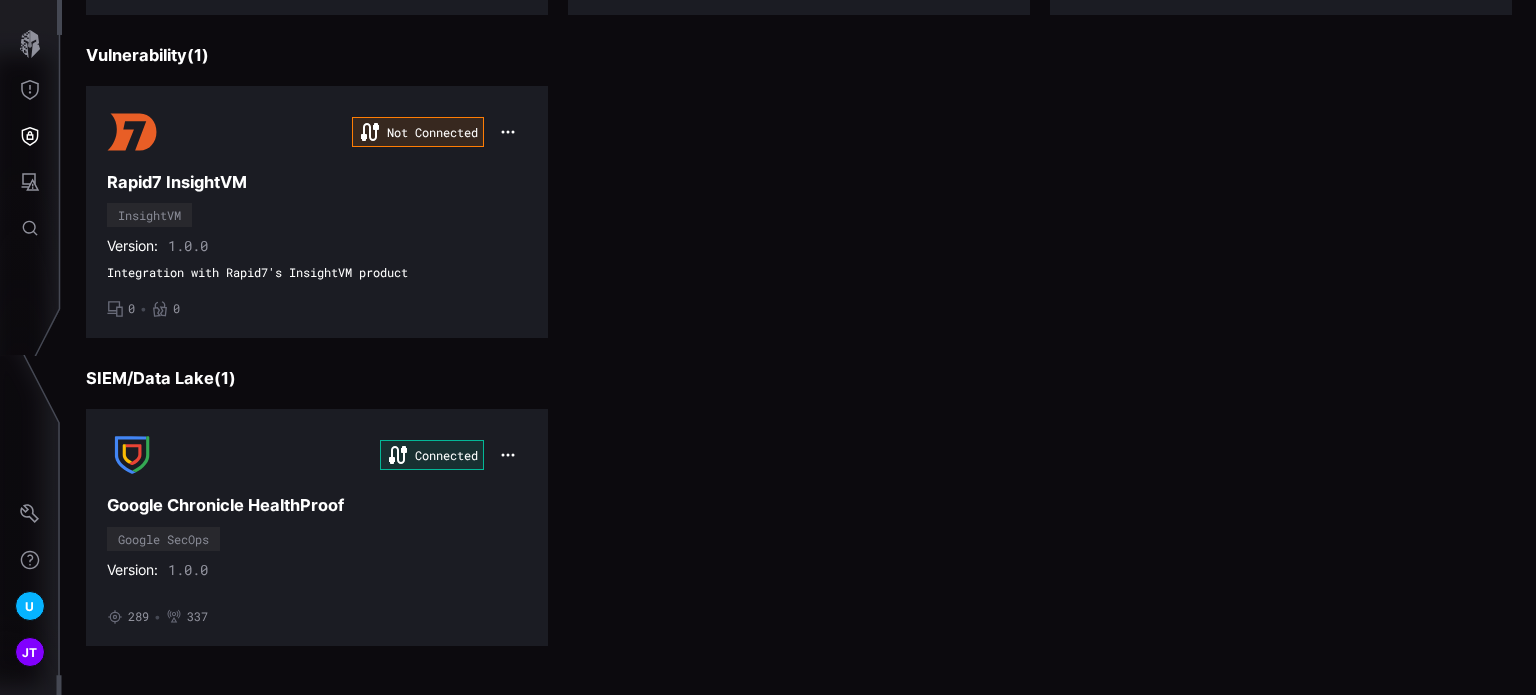 click on "Not Connected Rapid7 InsightVM InsightVM Version: 1.0.0 Integration with Rapid7's InsightVM product • 0 • 0" at bounding box center (799, 212) 